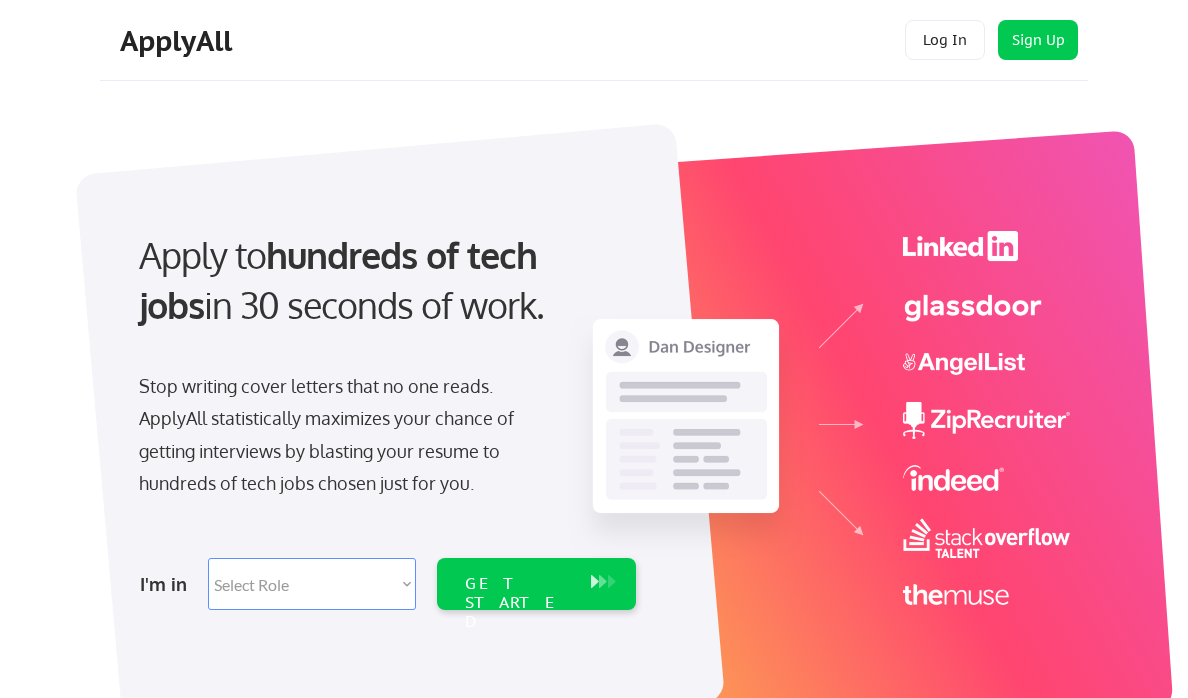 scroll, scrollTop: 0, scrollLeft: 0, axis: both 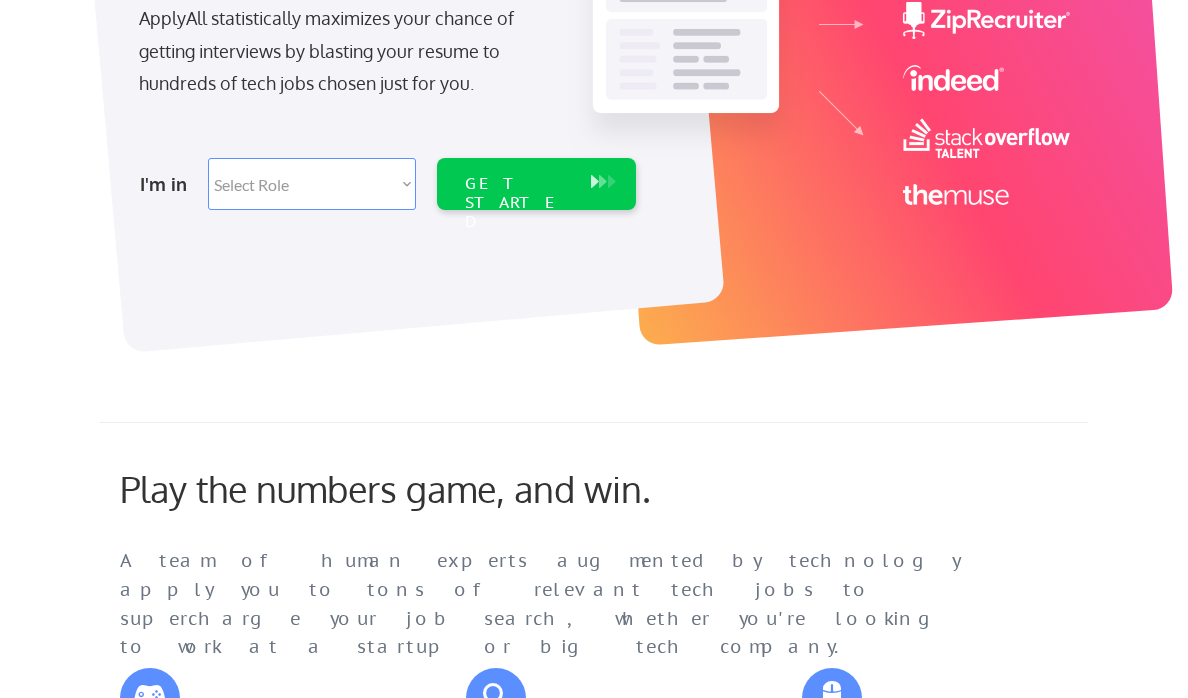 click on "Select Role Software Engineering Product Management Customer Success Sales UI/UX/Product Design Technical Project/Program Mgmt Marketing & Growth Data HR/Recruiting IT/Cybersecurity Tech Finance/Ops/Strategy Customer Support" at bounding box center (312, 184) 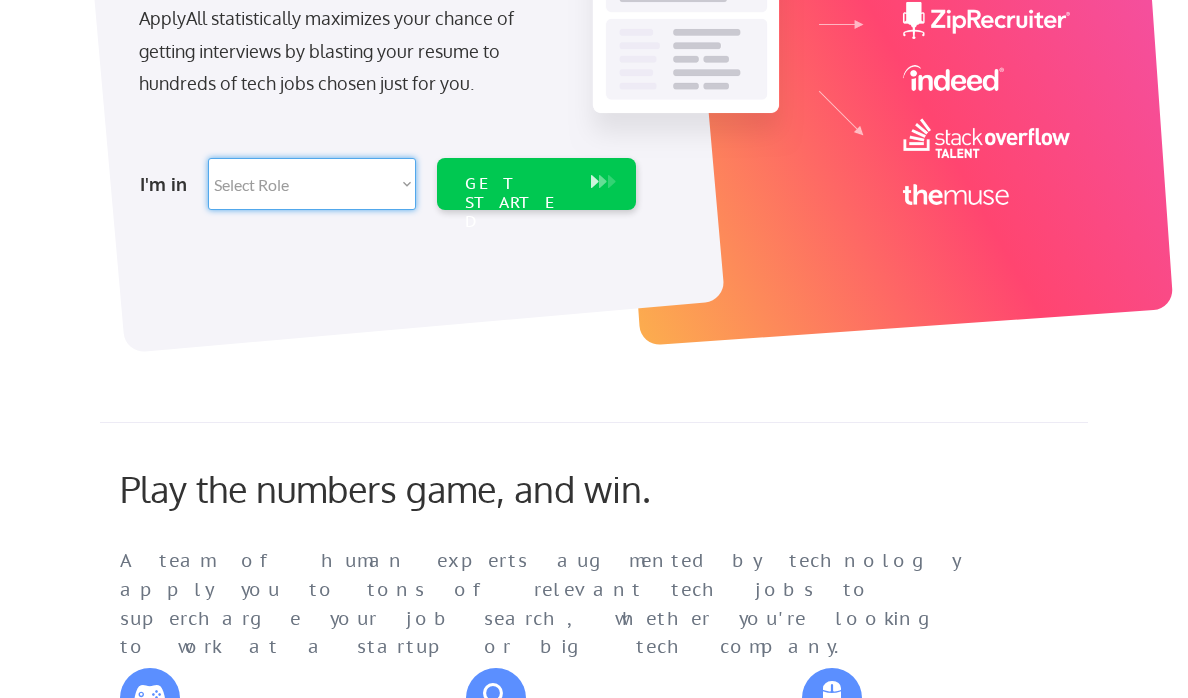 select on ""hr_recruiting"" 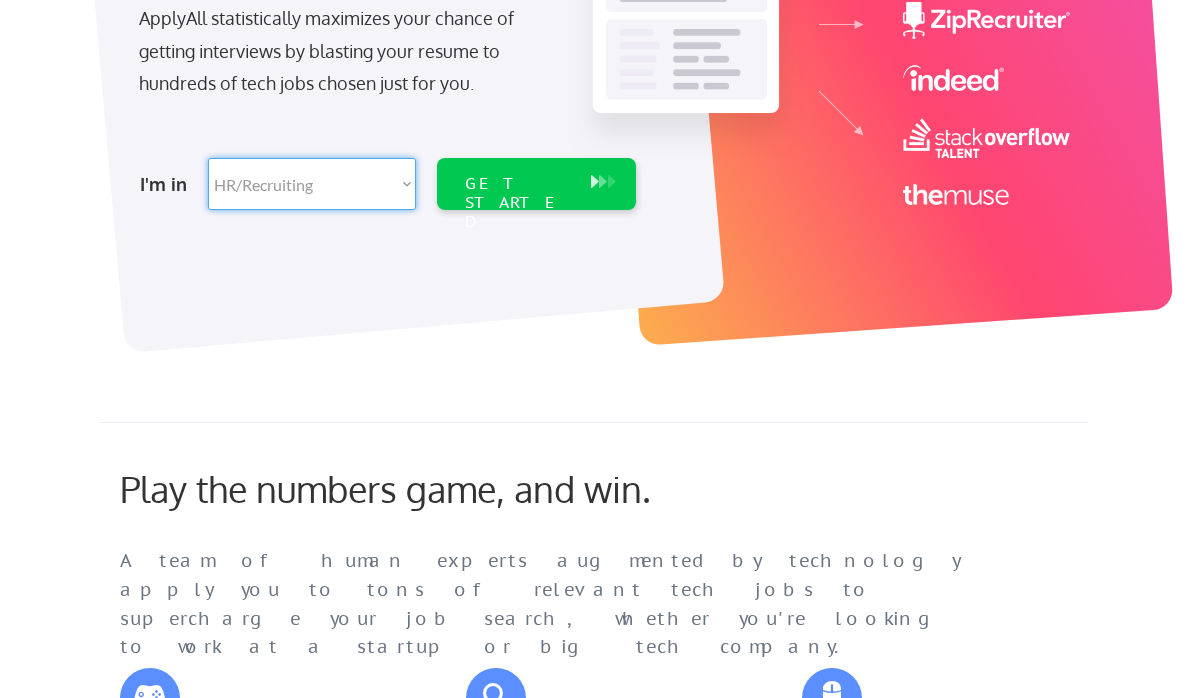 click on "Select Role Software Engineering Product Management Customer Success Sales UI/UX/Product Design Technical Project/Program Mgmt Marketing & Growth Data HR/Recruiting IT/Cybersecurity Tech Finance/Ops/Strategy Customer Support" at bounding box center (312, 184) 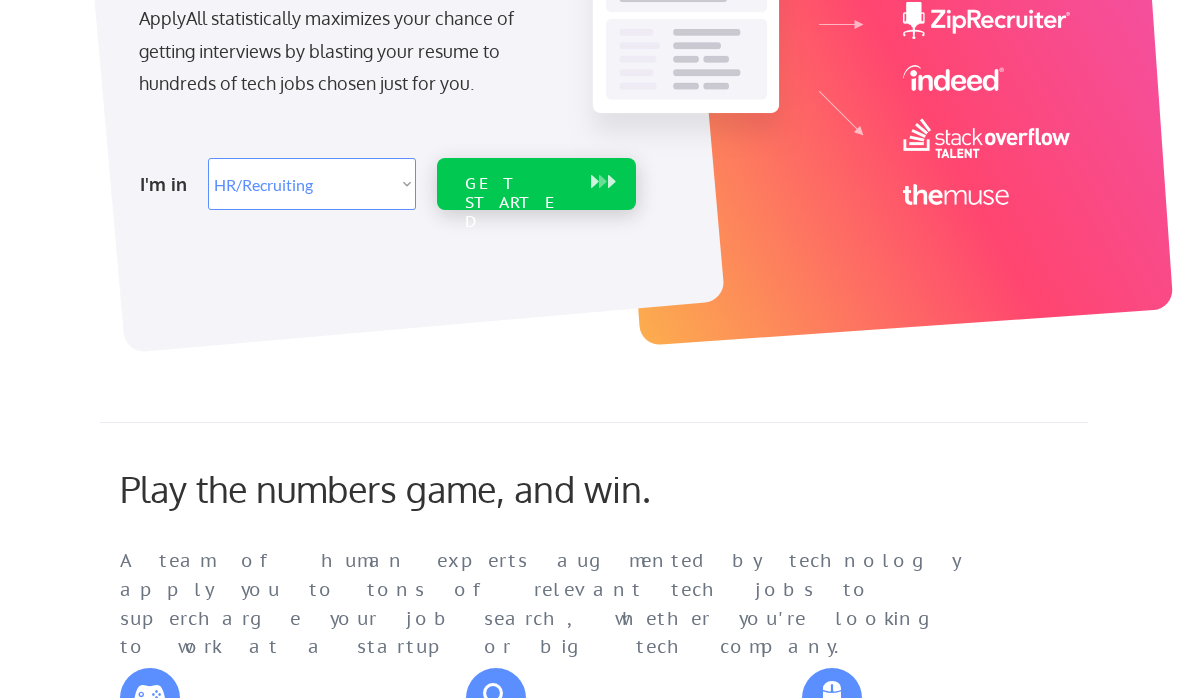 click at bounding box center [612, 182] 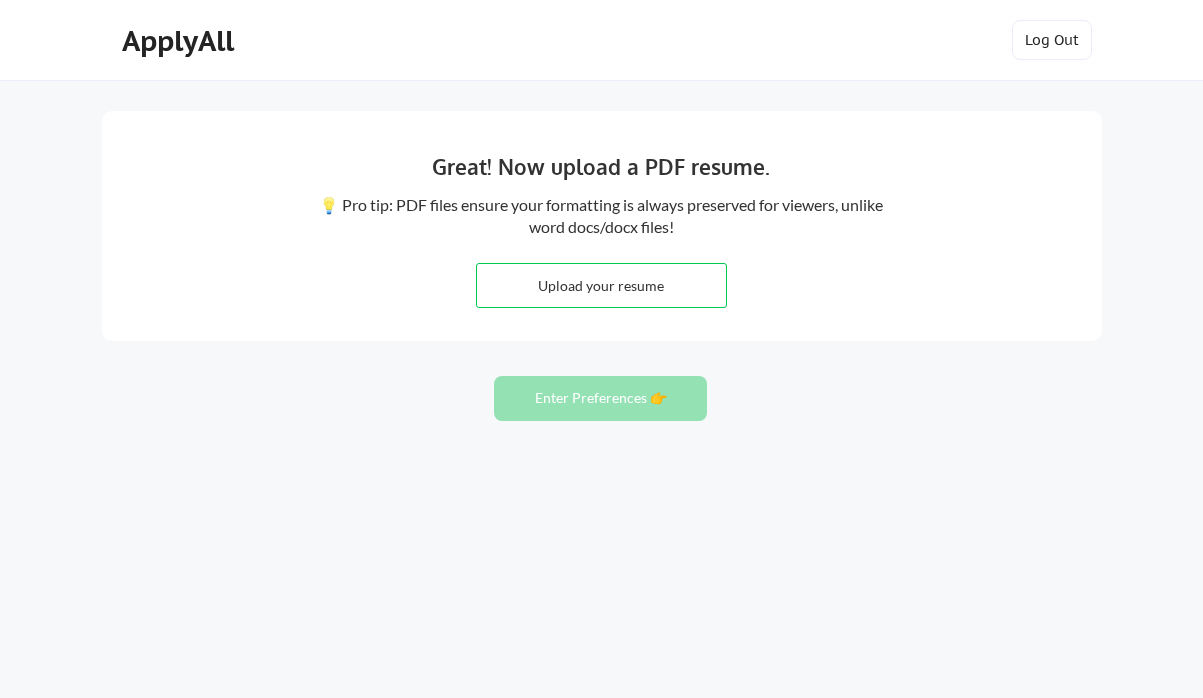 scroll, scrollTop: 0, scrollLeft: 0, axis: both 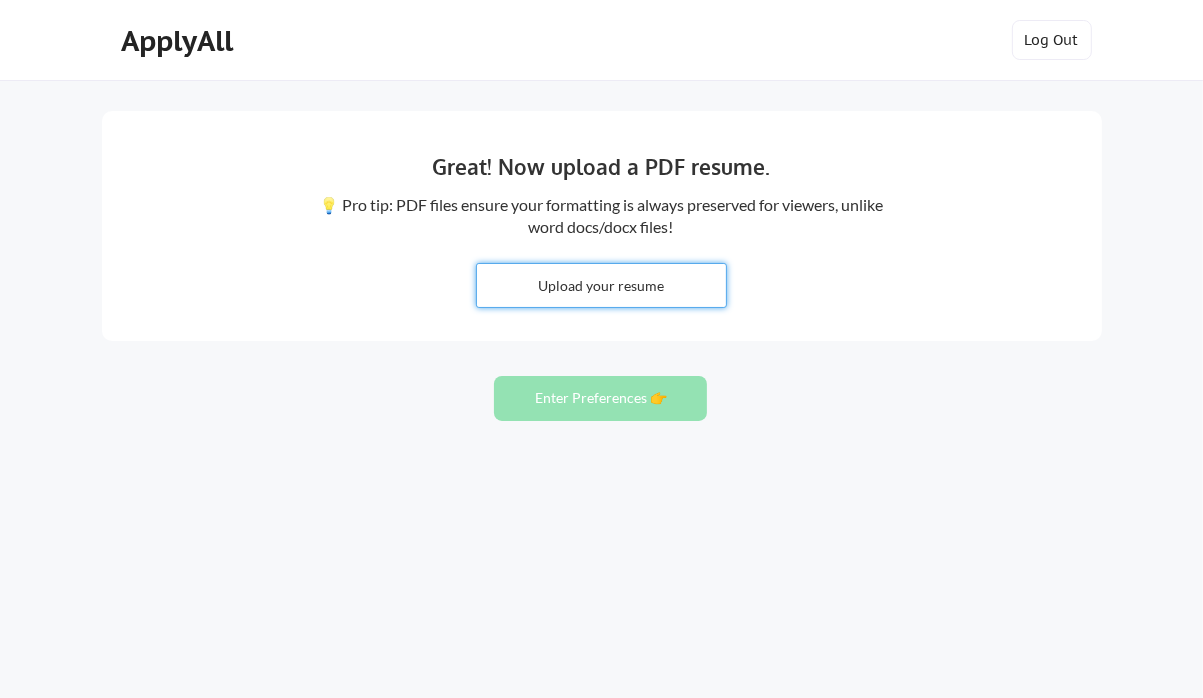 click at bounding box center (601, 285) 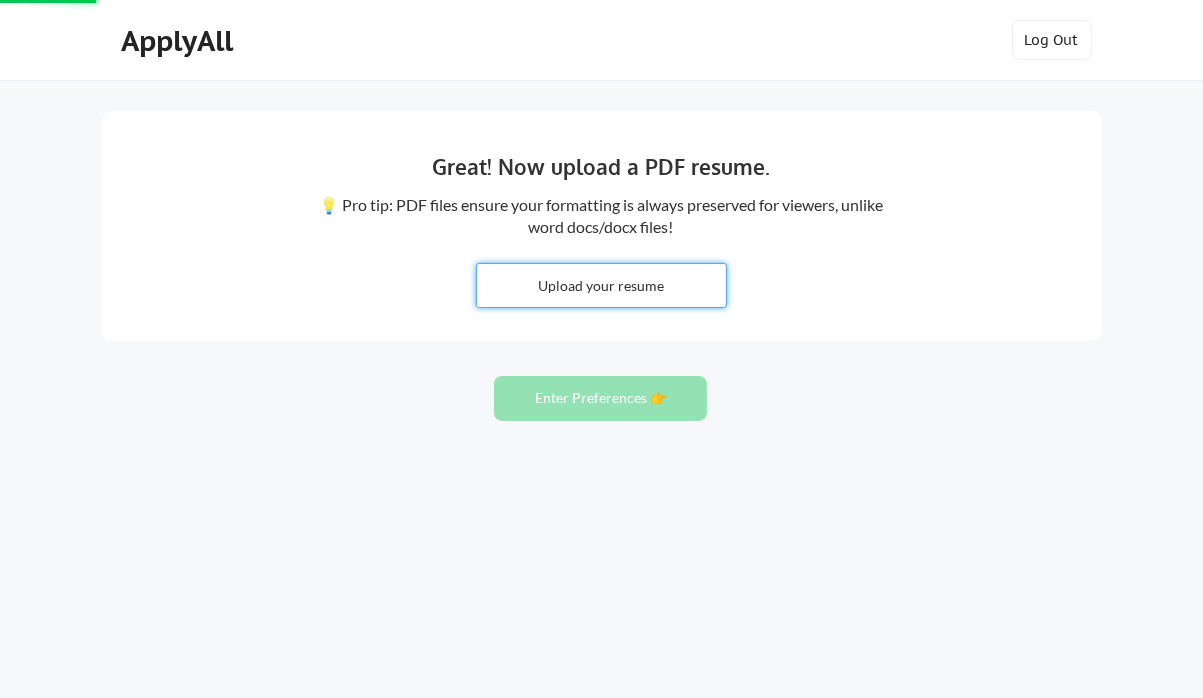 type 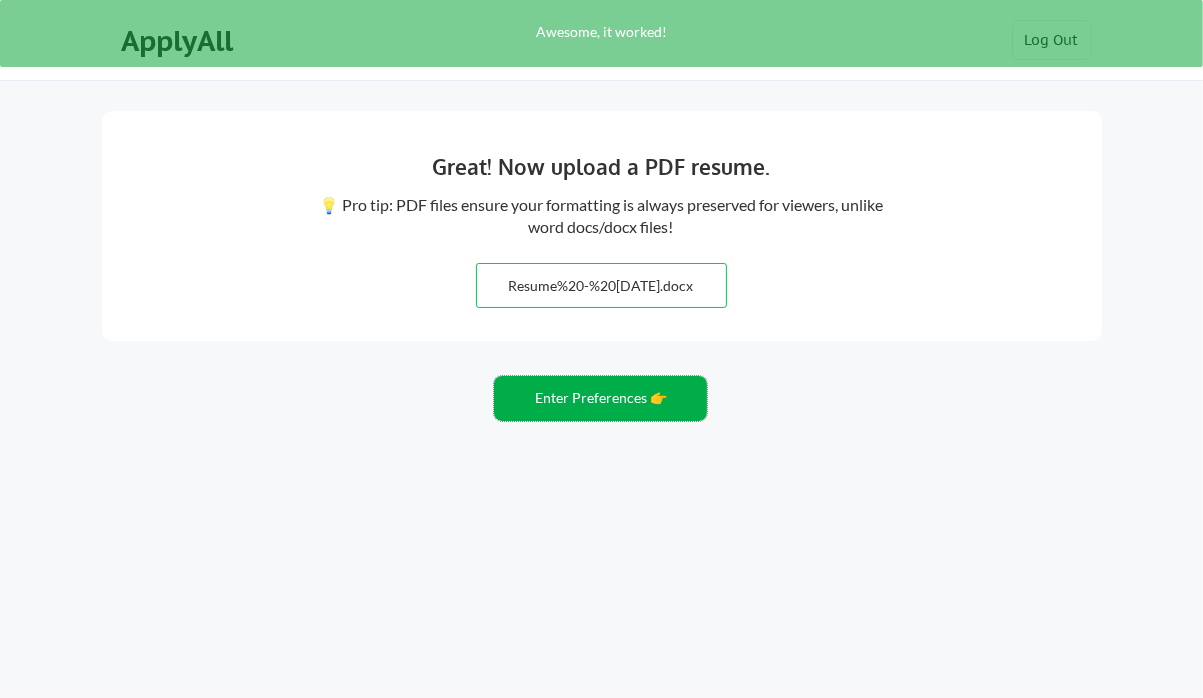 click on "Enter Preferences  👉" at bounding box center (600, 398) 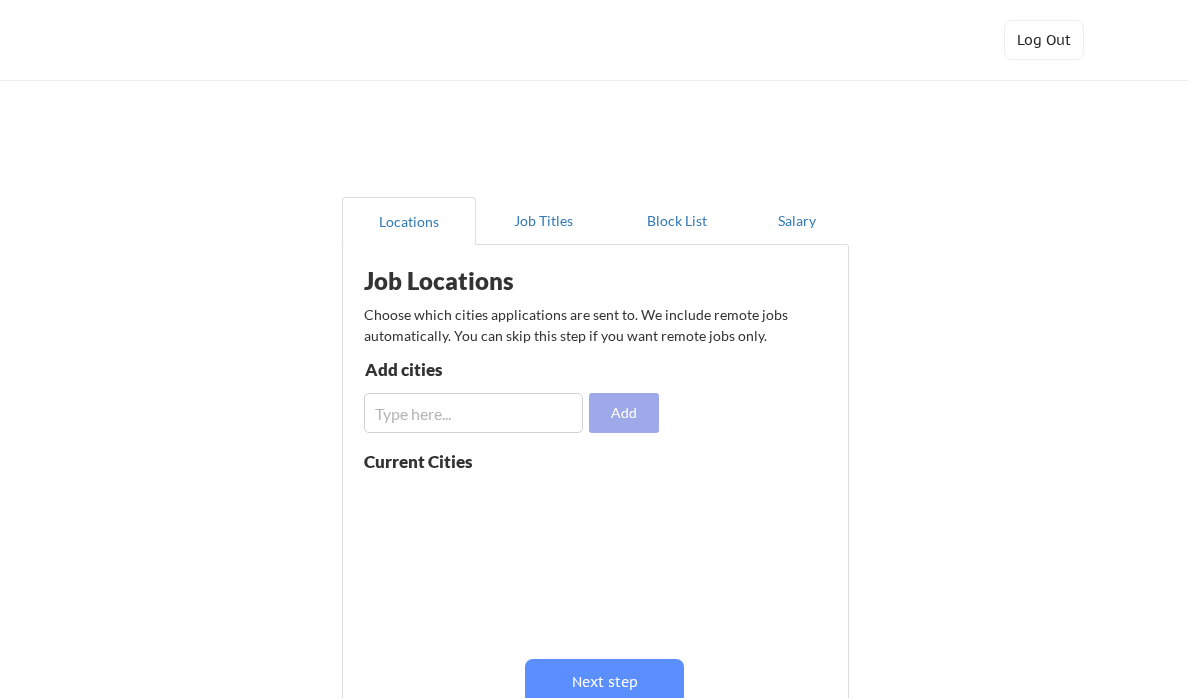 scroll, scrollTop: 0, scrollLeft: 0, axis: both 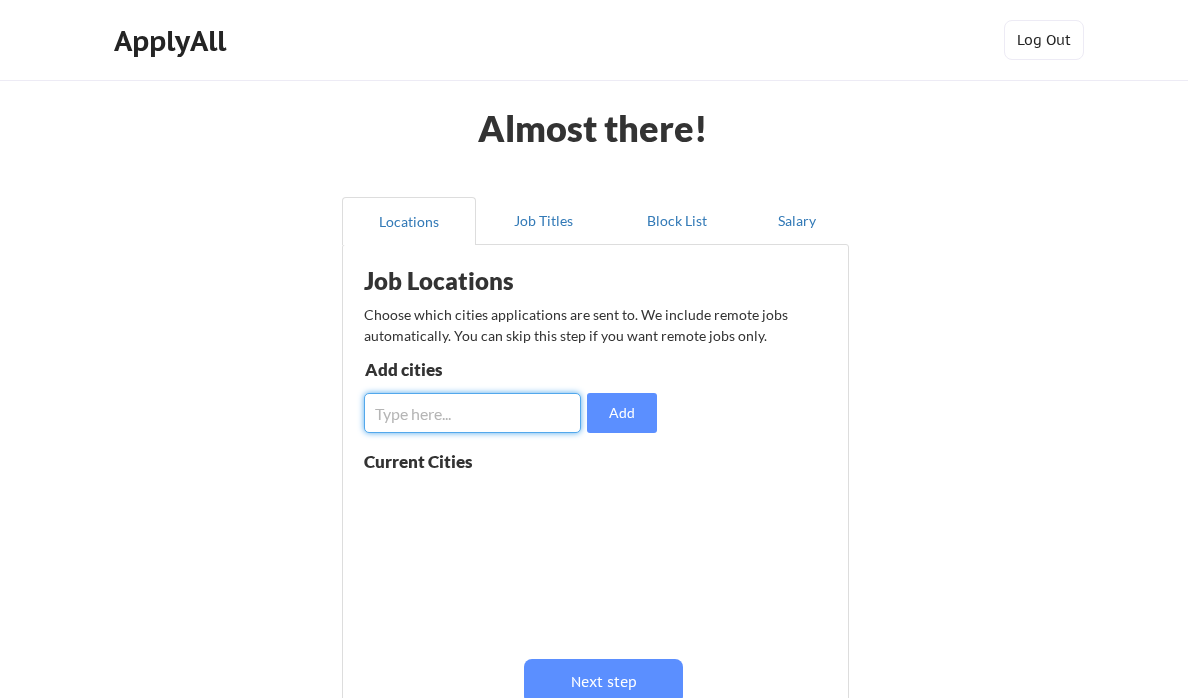click at bounding box center (472, 413) 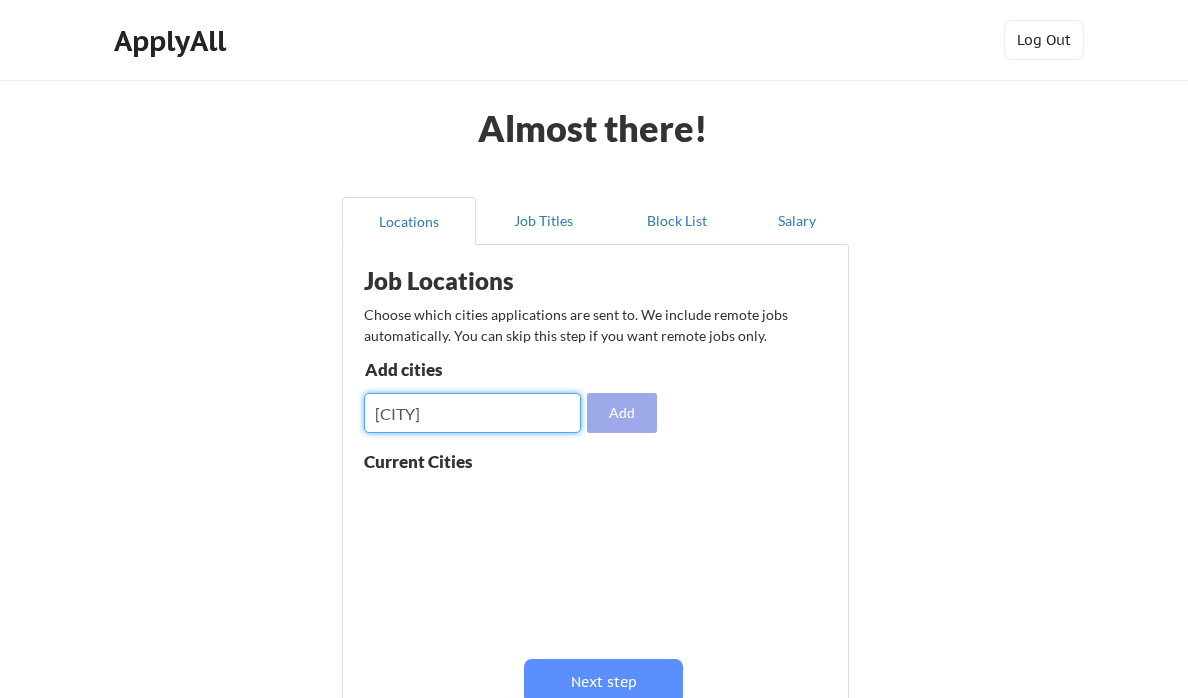 type on "[CITY]" 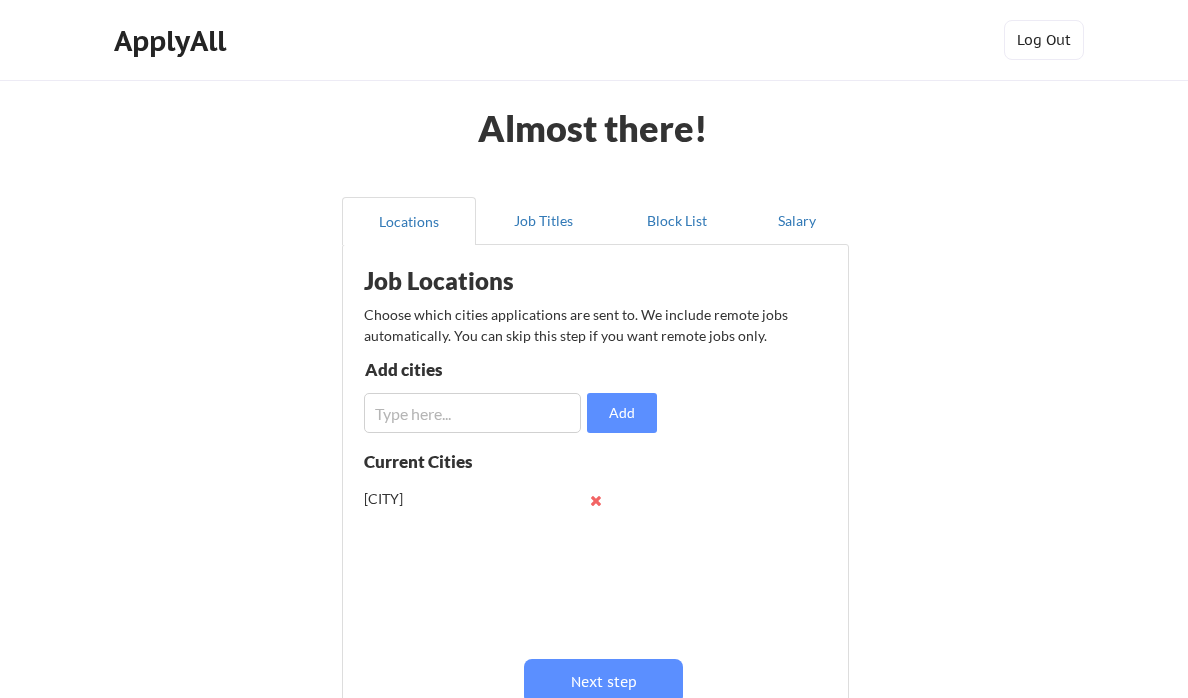 click at bounding box center [472, 413] 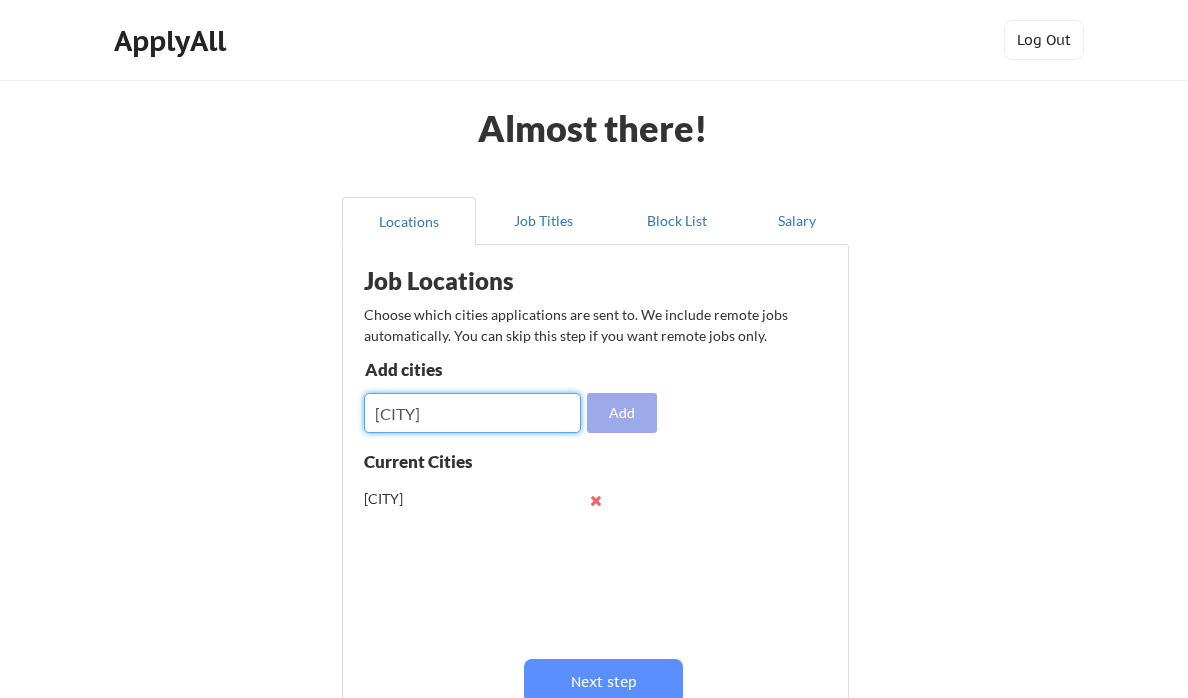 type on "[CITY]" 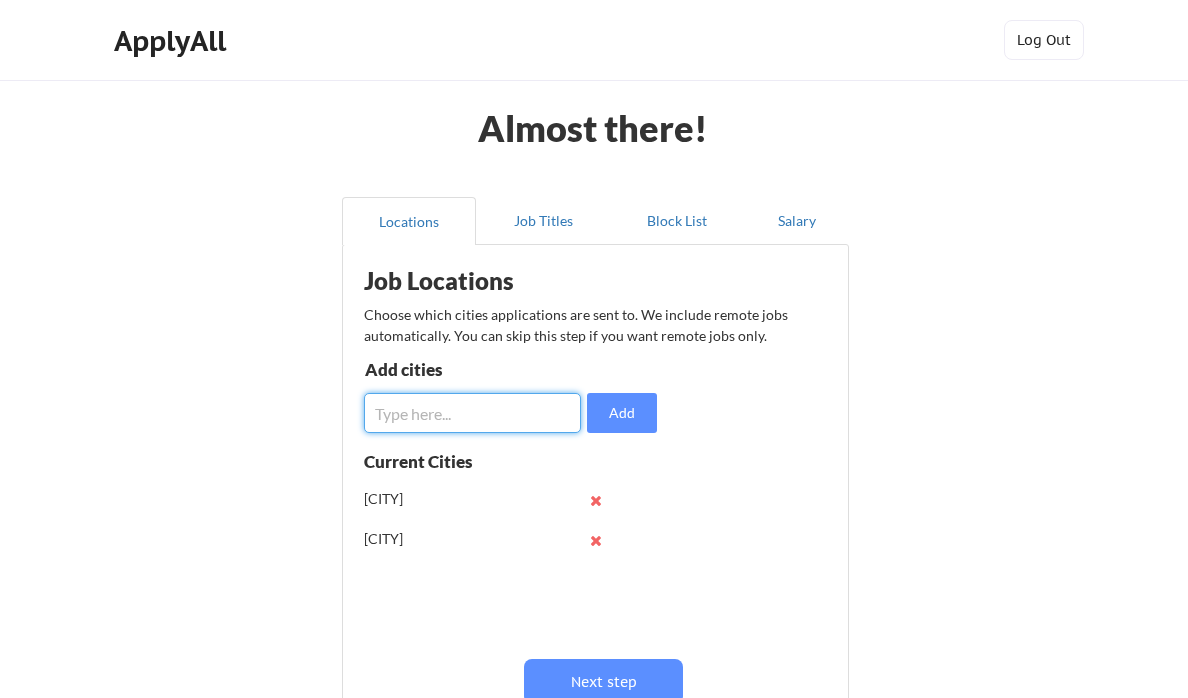 click at bounding box center (472, 413) 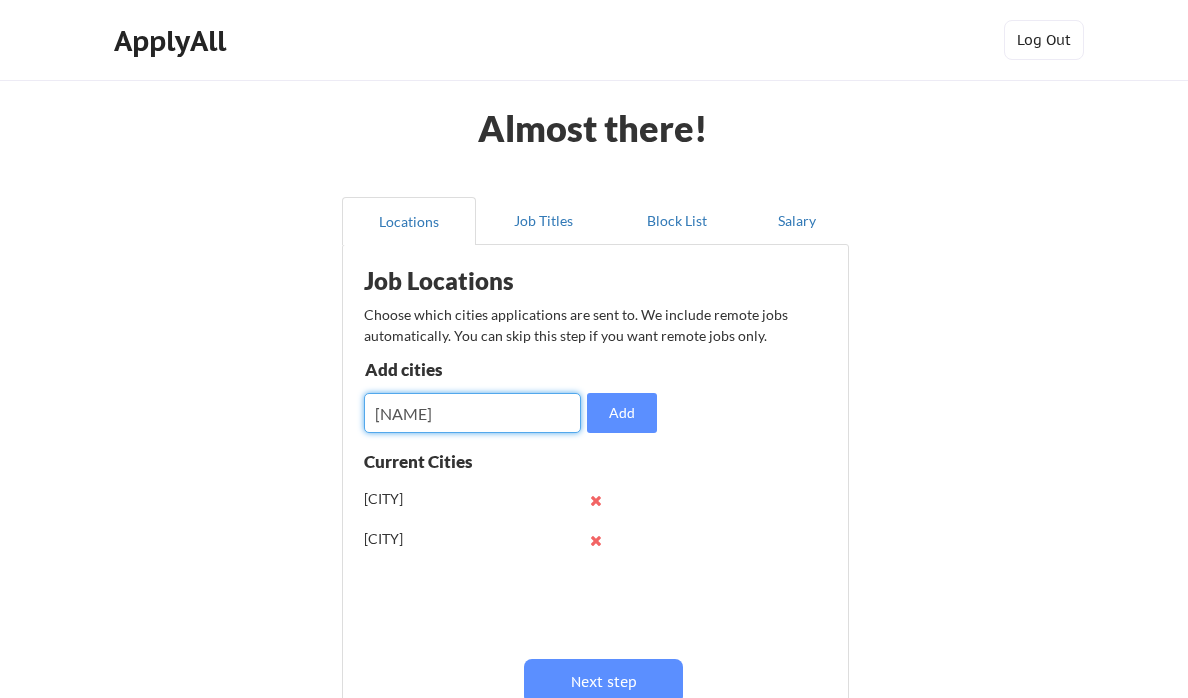 type on "[NAME]" 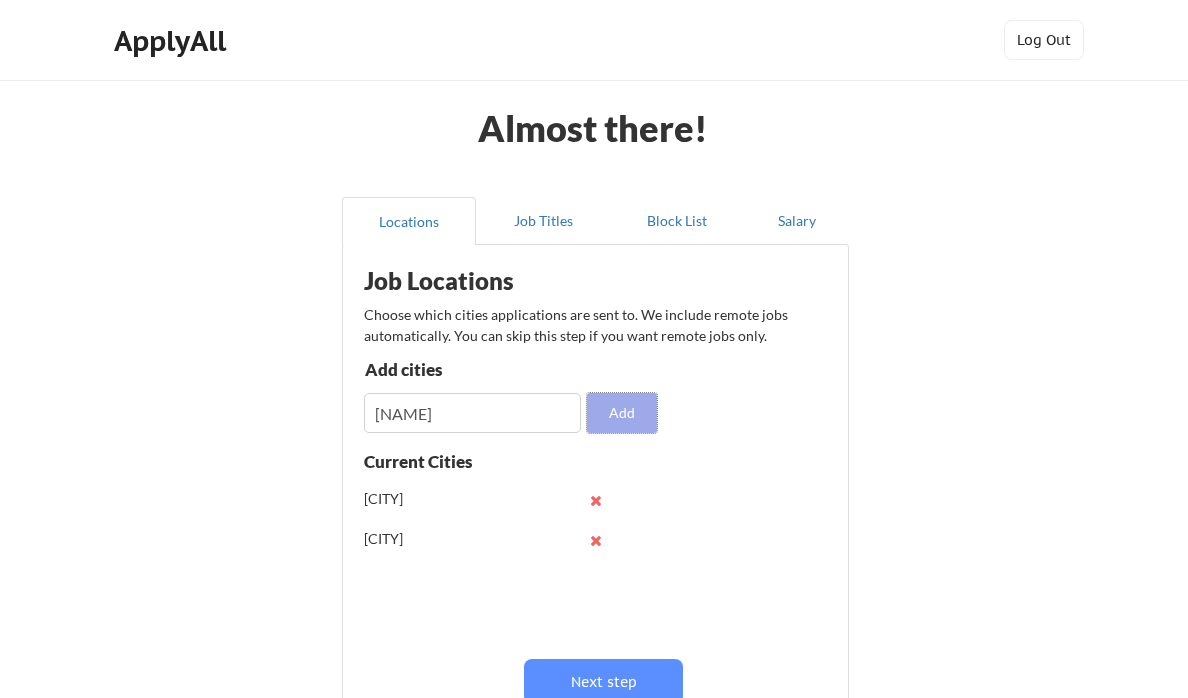 click on "Add" at bounding box center (622, 413) 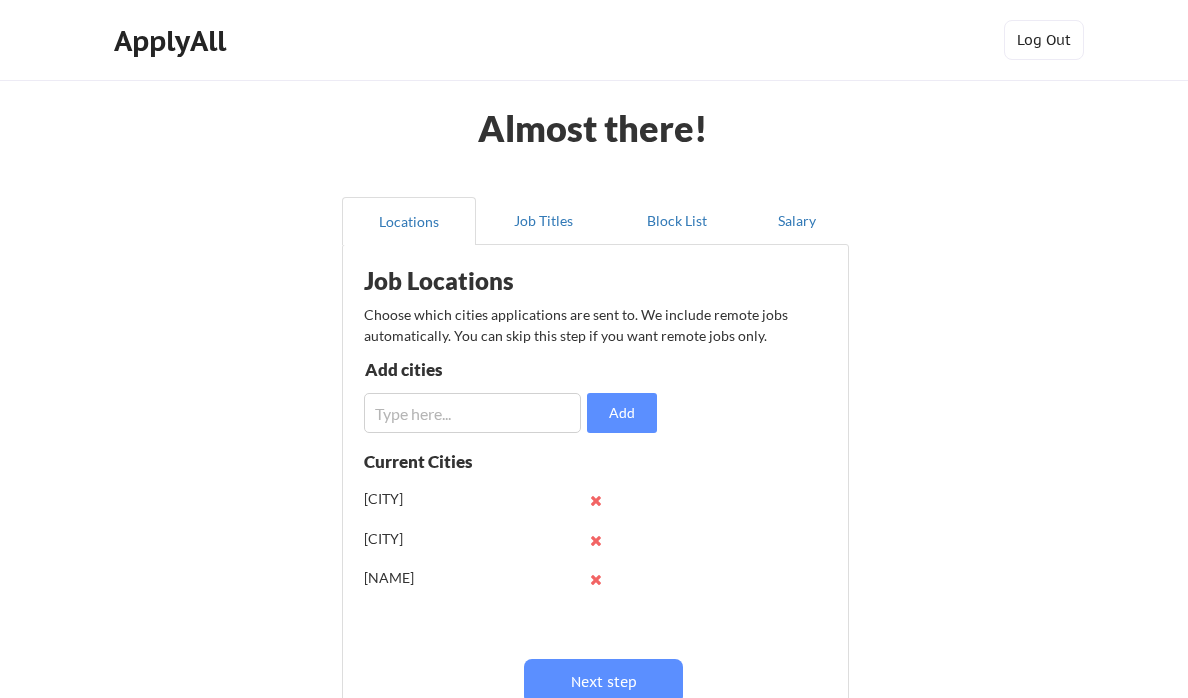 click at bounding box center (472, 413) 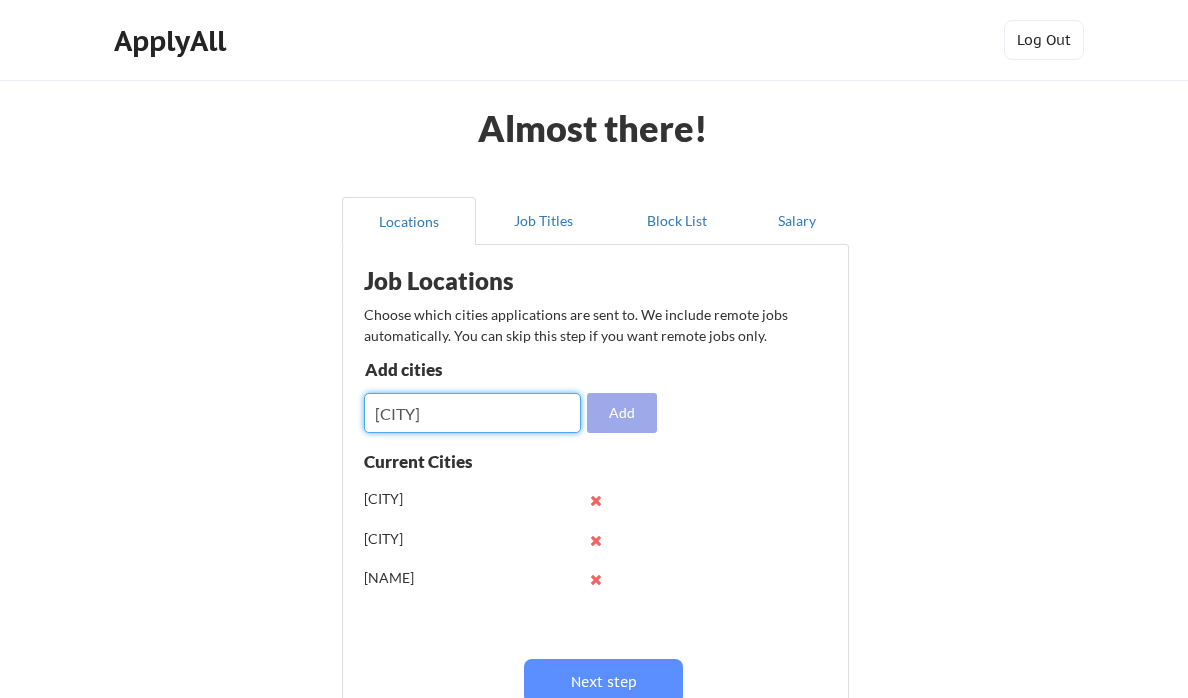 type on "[CITY]" 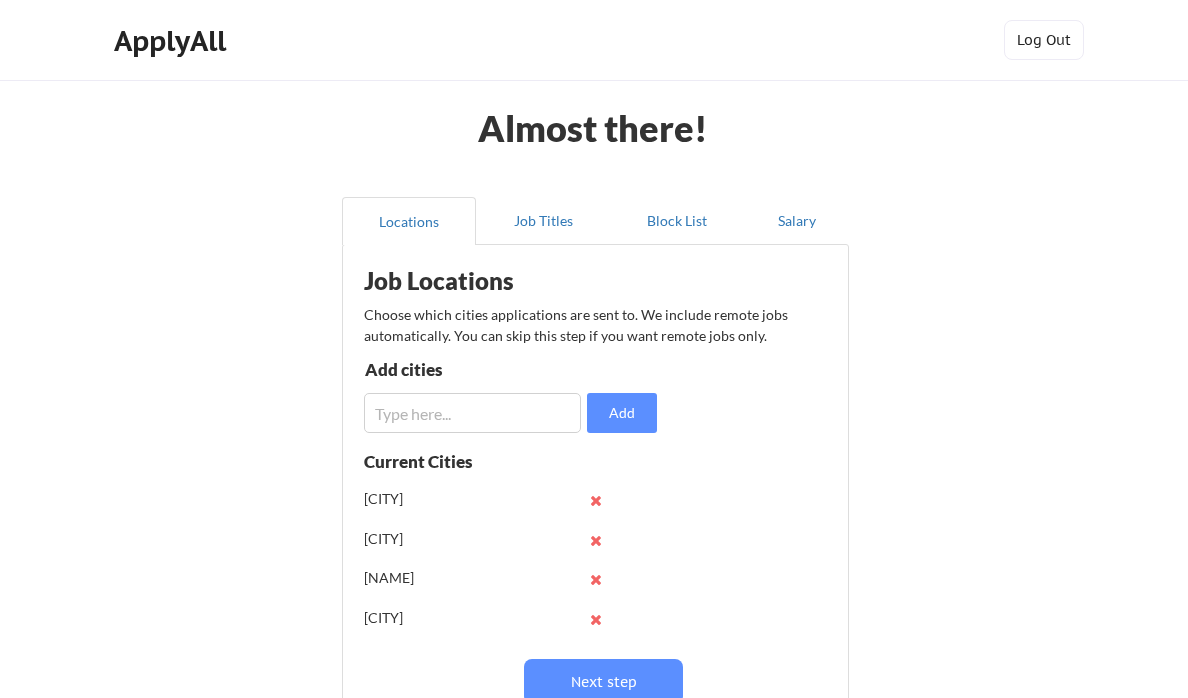 click at bounding box center (472, 413) 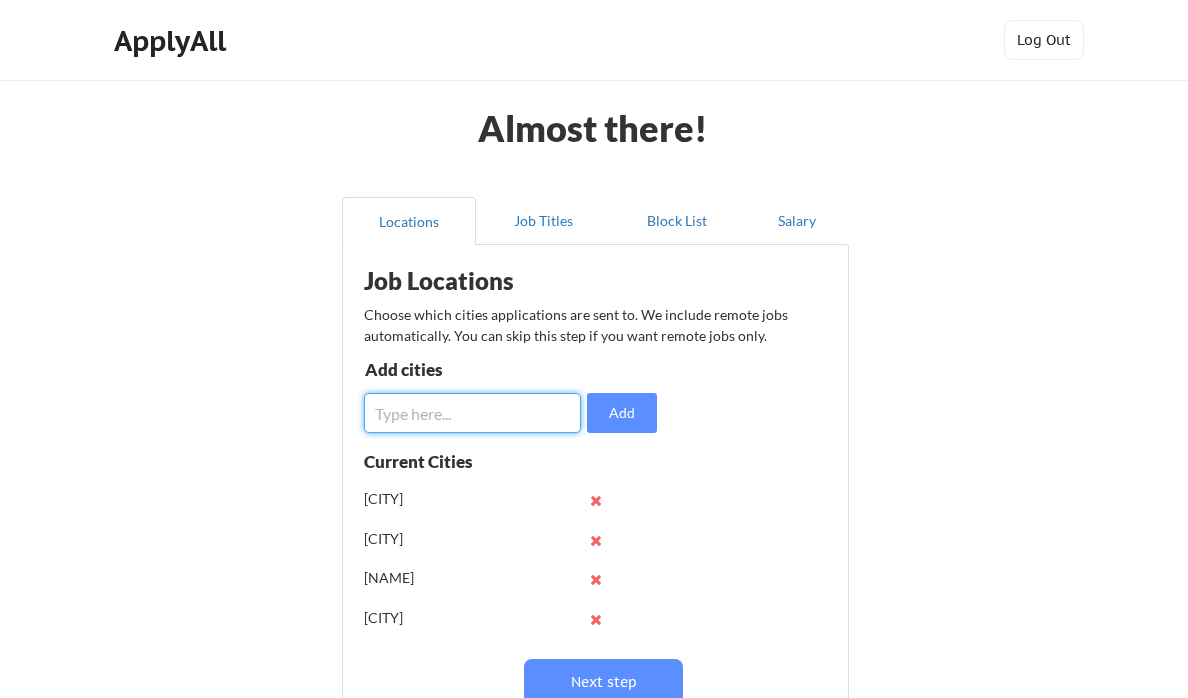 type on "[CITY]" 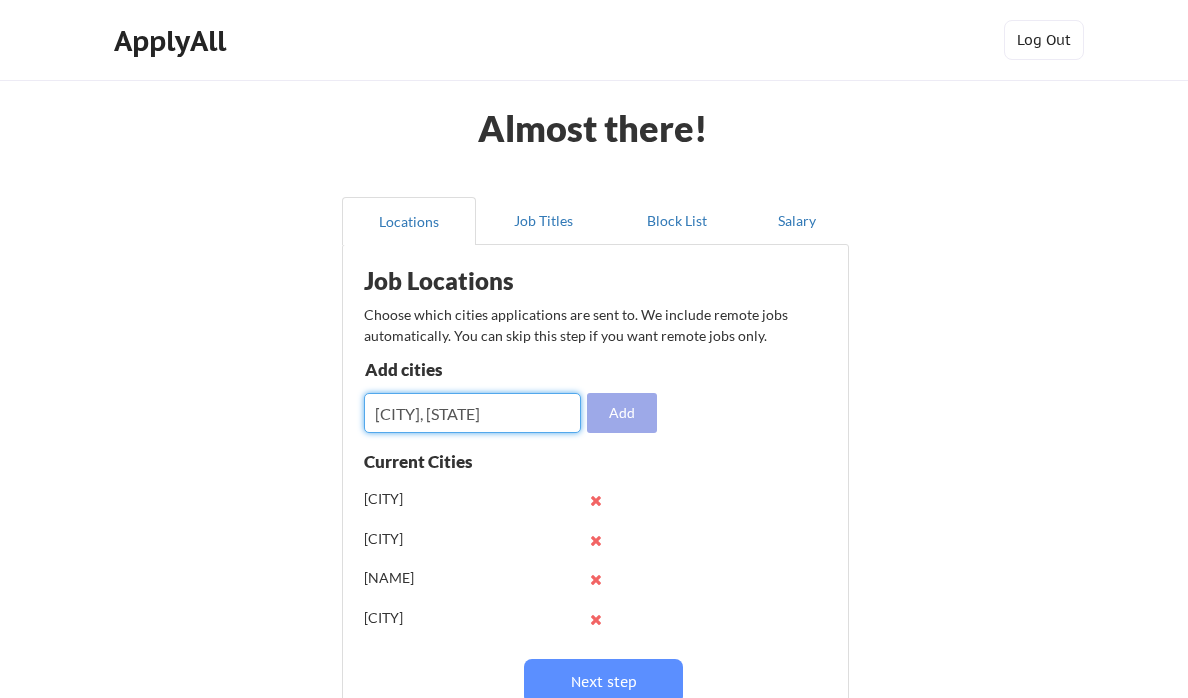 type on "[CITY], [STATE]" 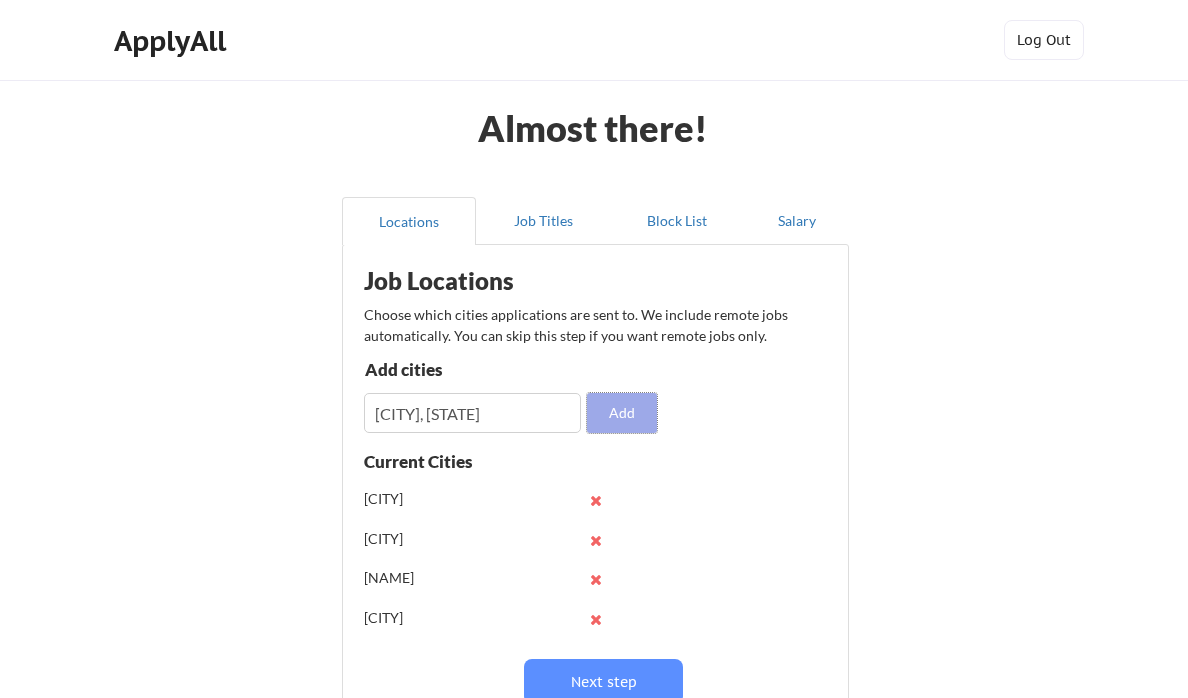 click on "Add" at bounding box center [622, 413] 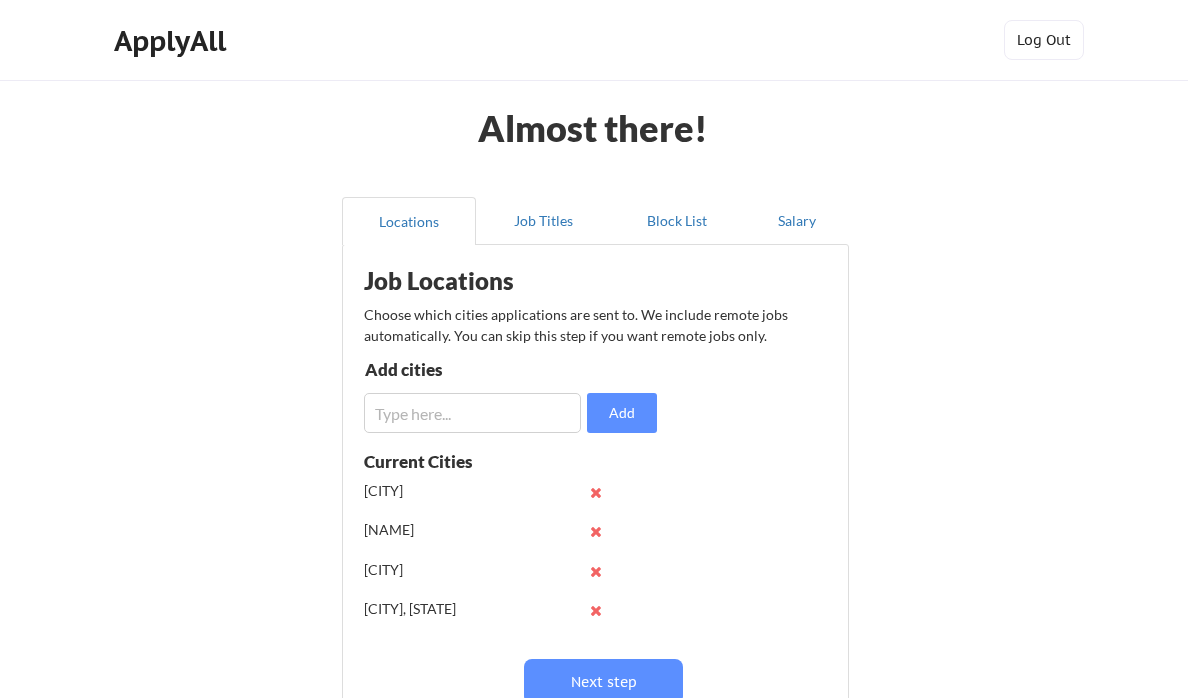 scroll, scrollTop: 78, scrollLeft: 0, axis: vertical 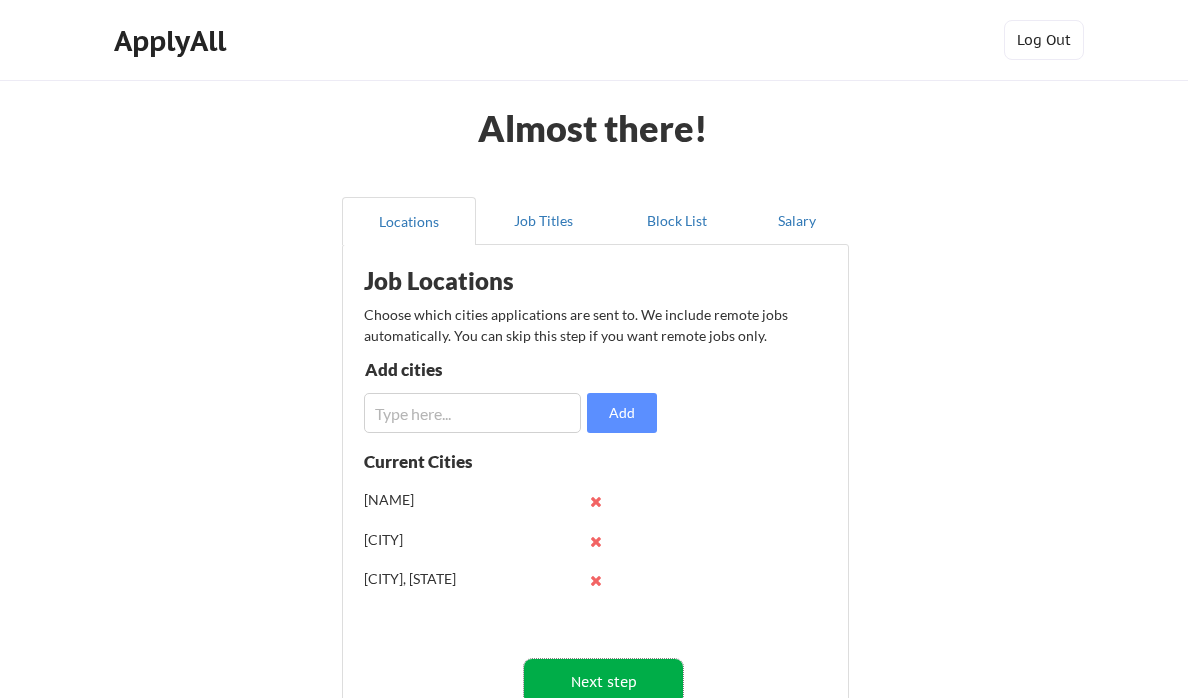 click on "Next step" at bounding box center (603, 681) 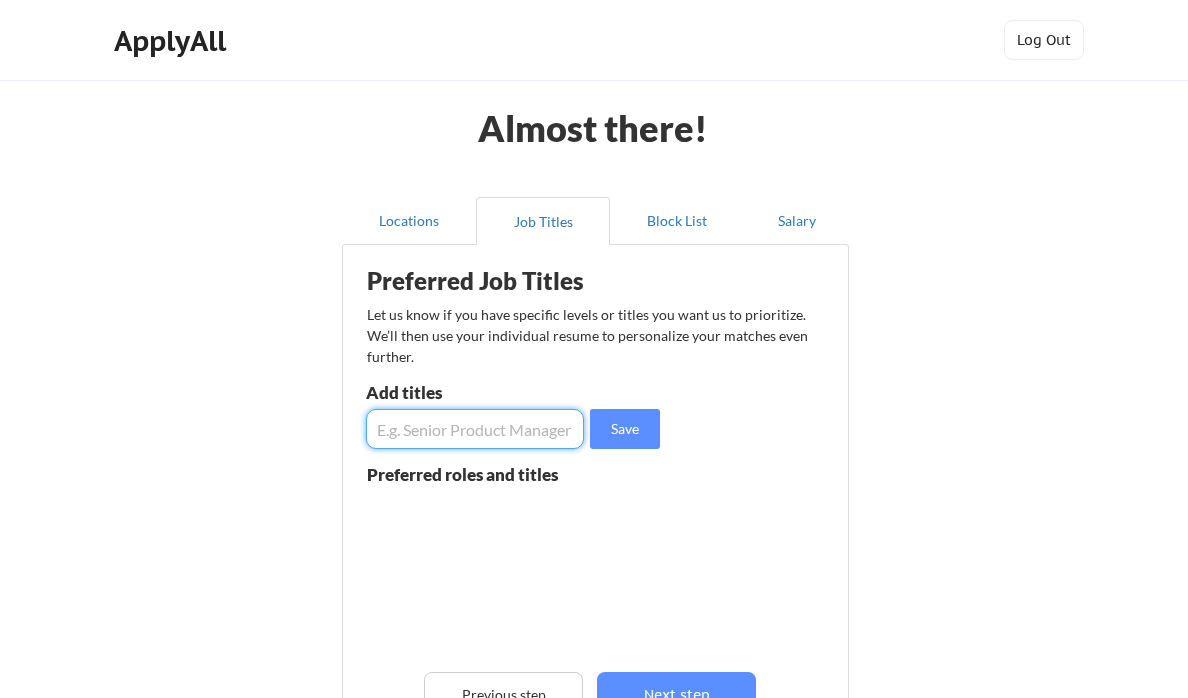 click at bounding box center (475, 429) 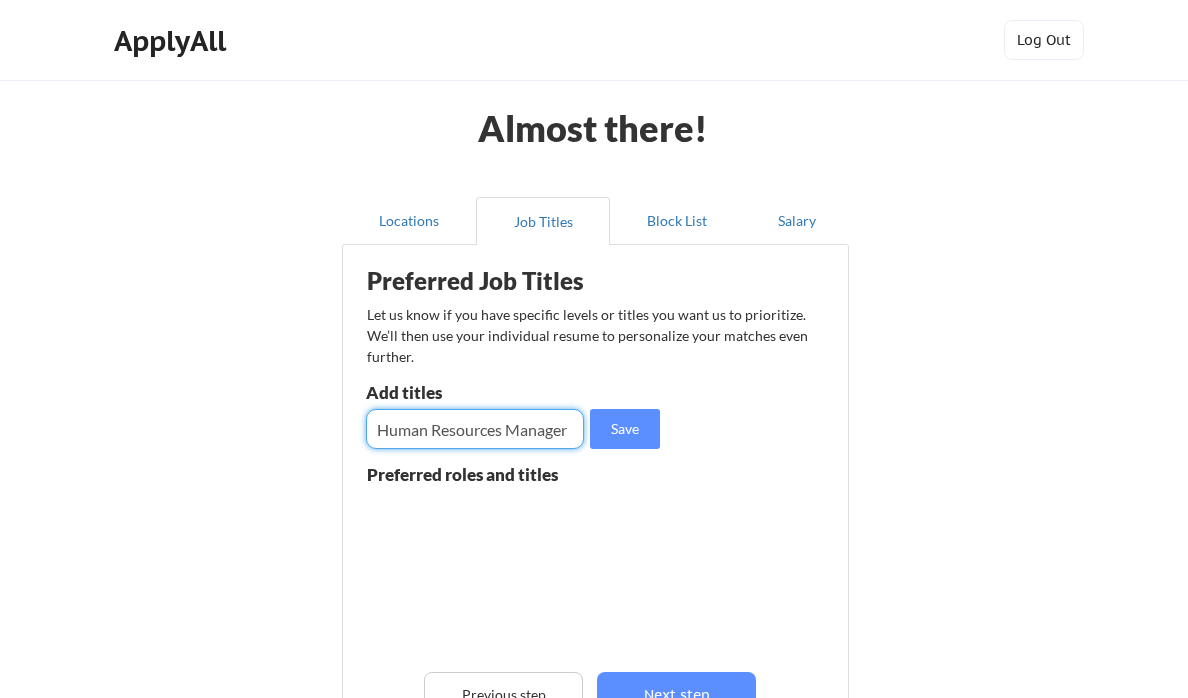 scroll, scrollTop: 0, scrollLeft: 0, axis: both 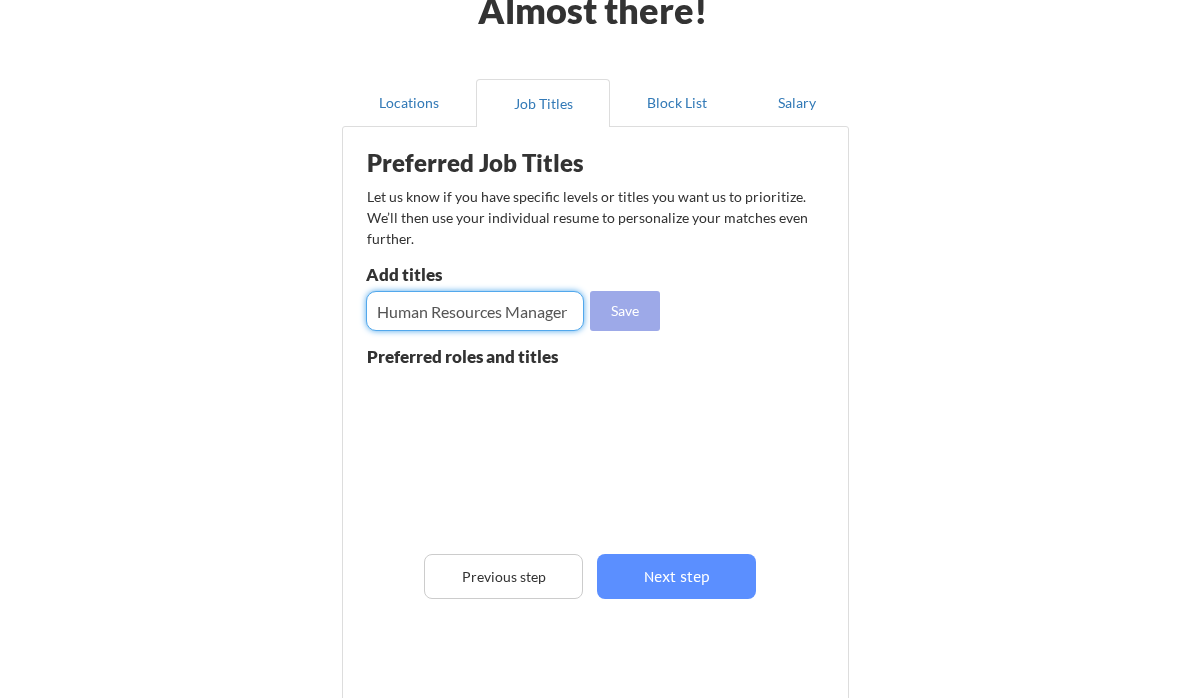 type on "Human Resources Manager" 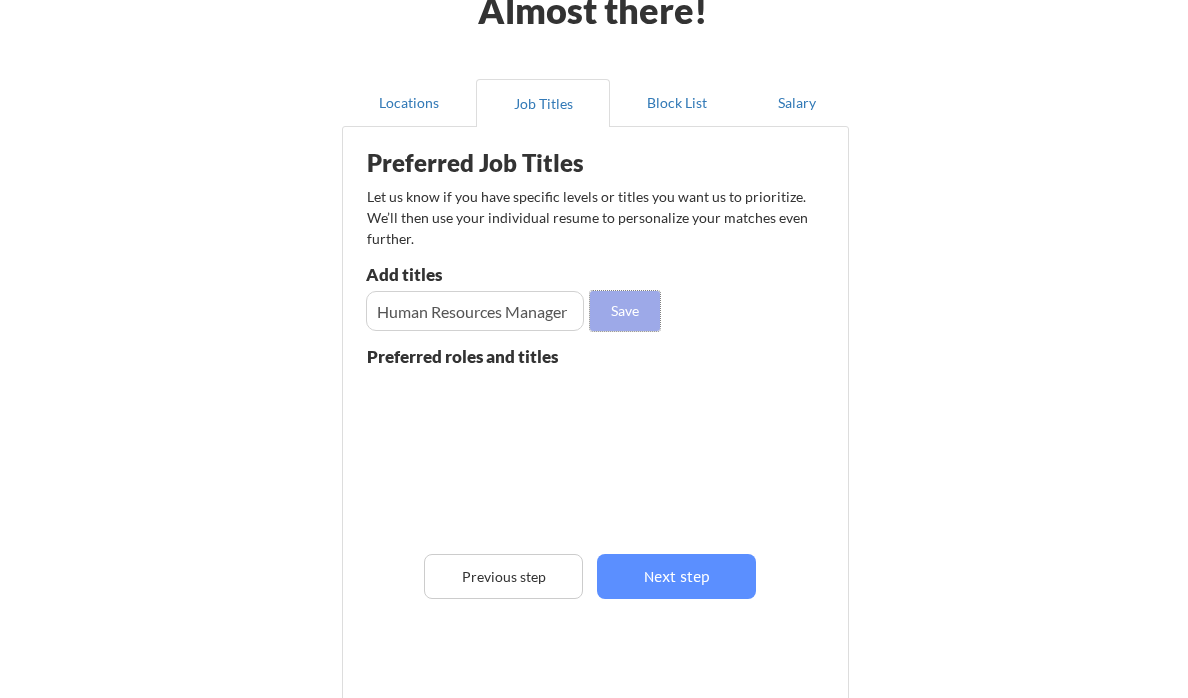 click on "Save" at bounding box center [625, 311] 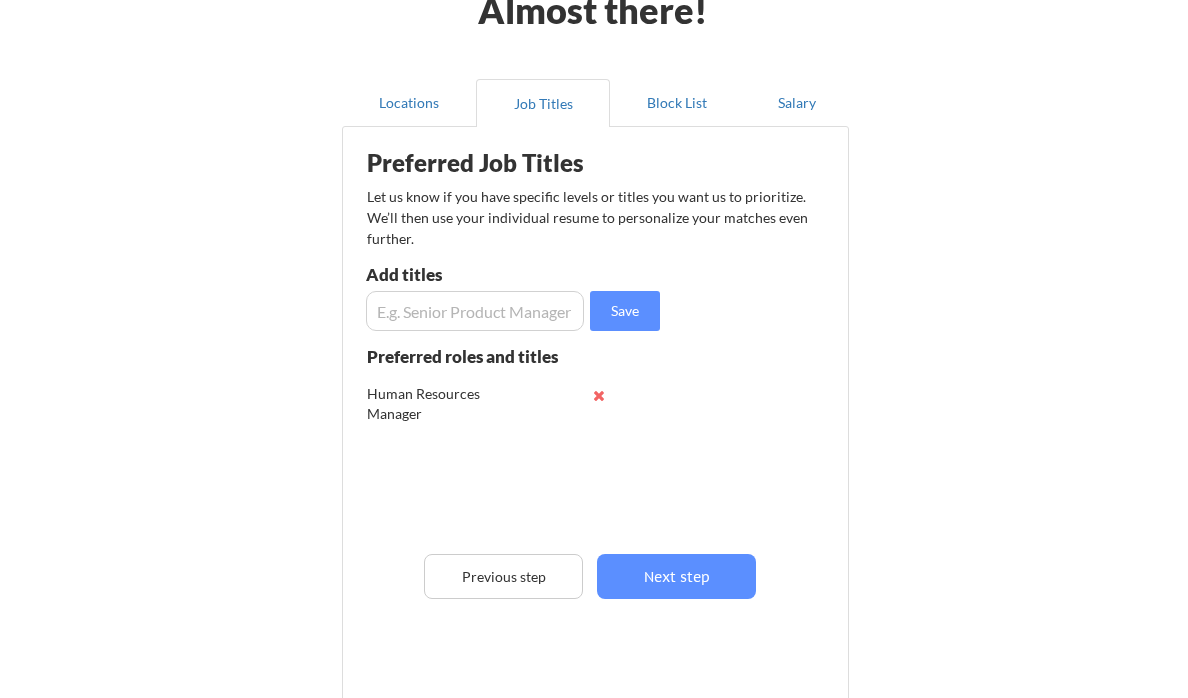 click at bounding box center [475, 311] 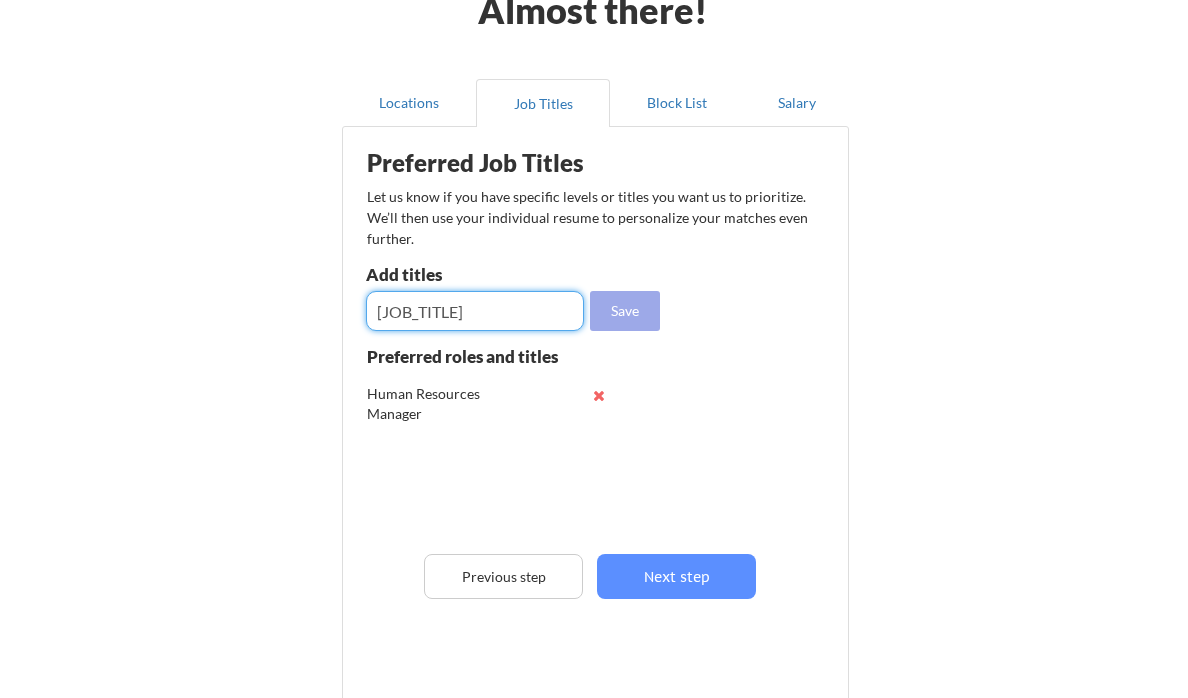 type on "[JOB_TITLE]" 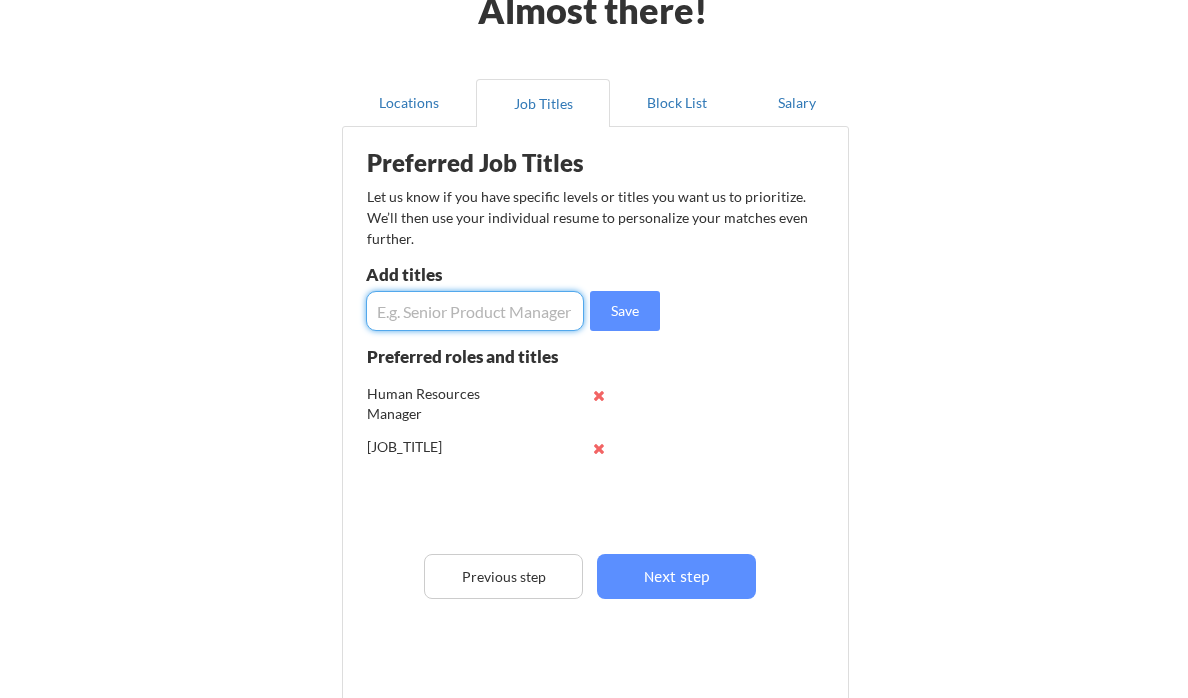 click at bounding box center [475, 311] 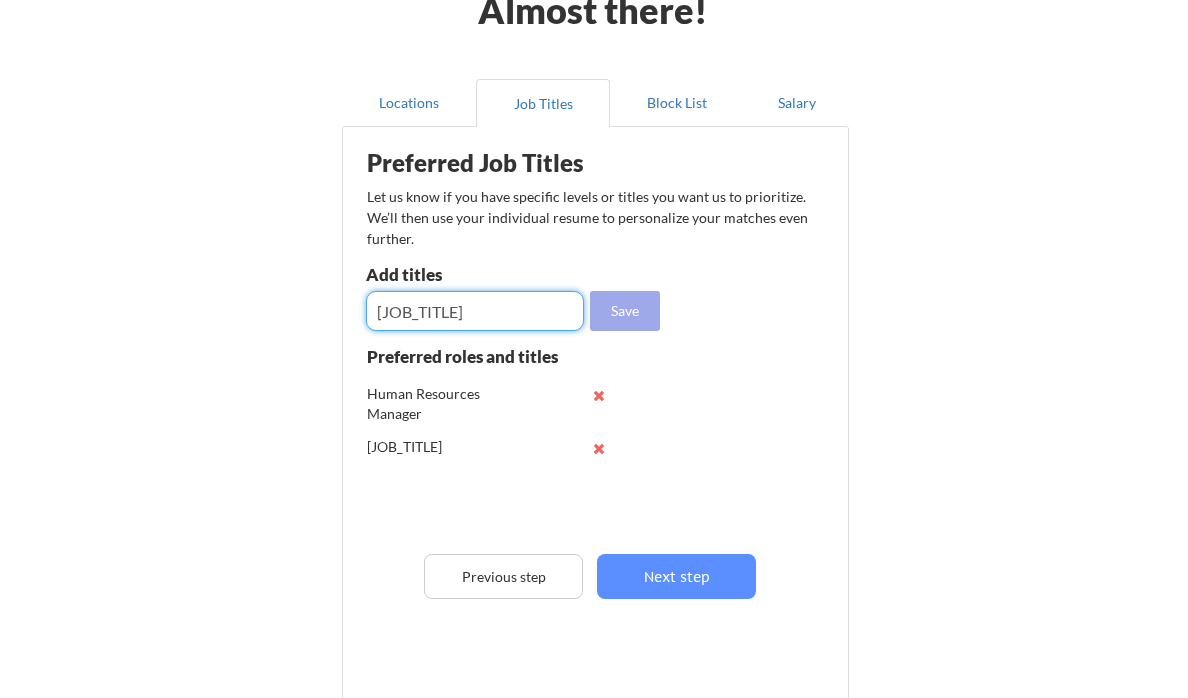 type on "[JOB_TITLE]" 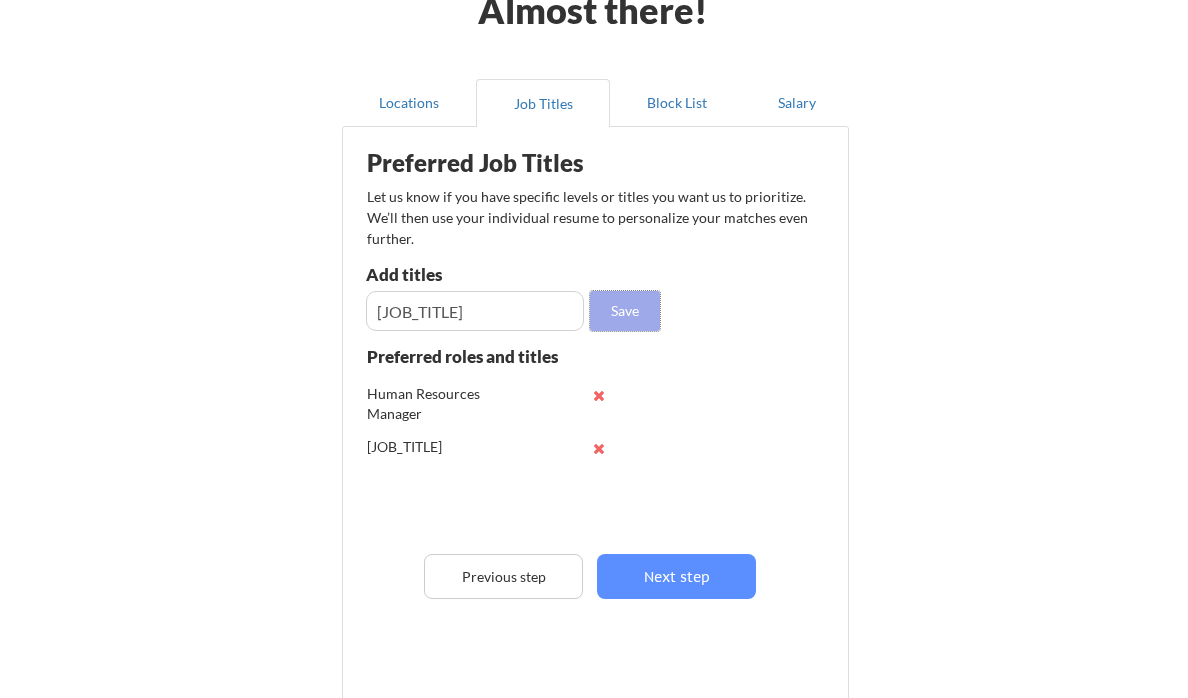 click on "Save" at bounding box center (625, 311) 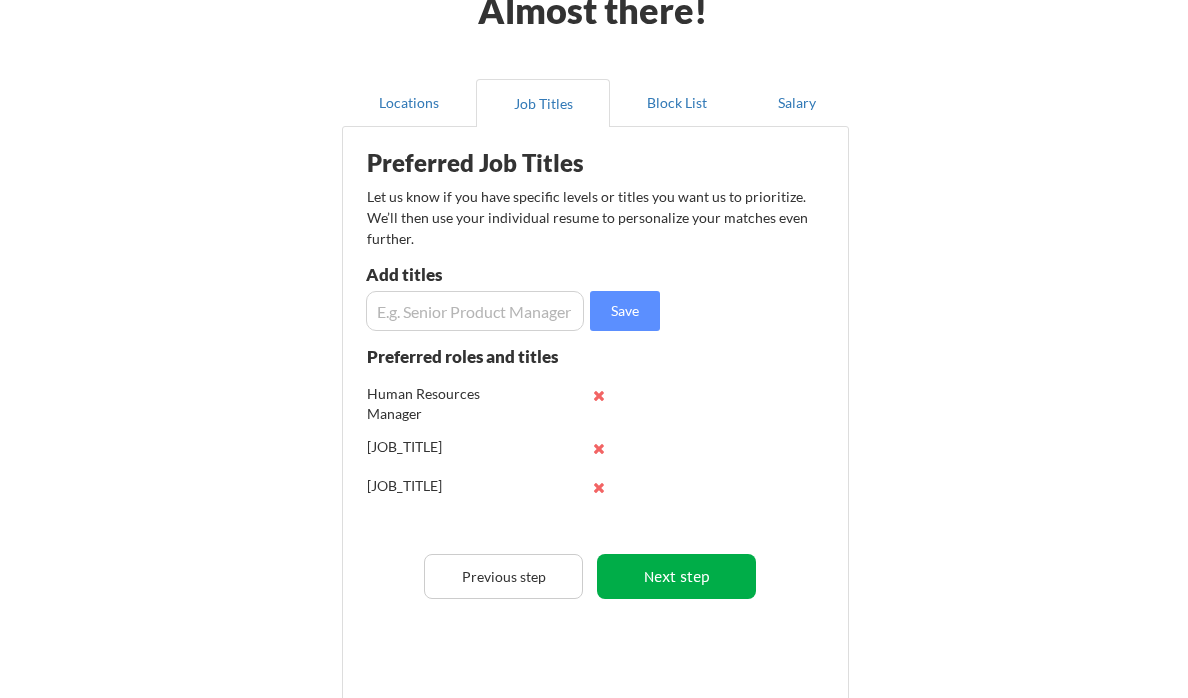 click on "Next step" at bounding box center [676, 576] 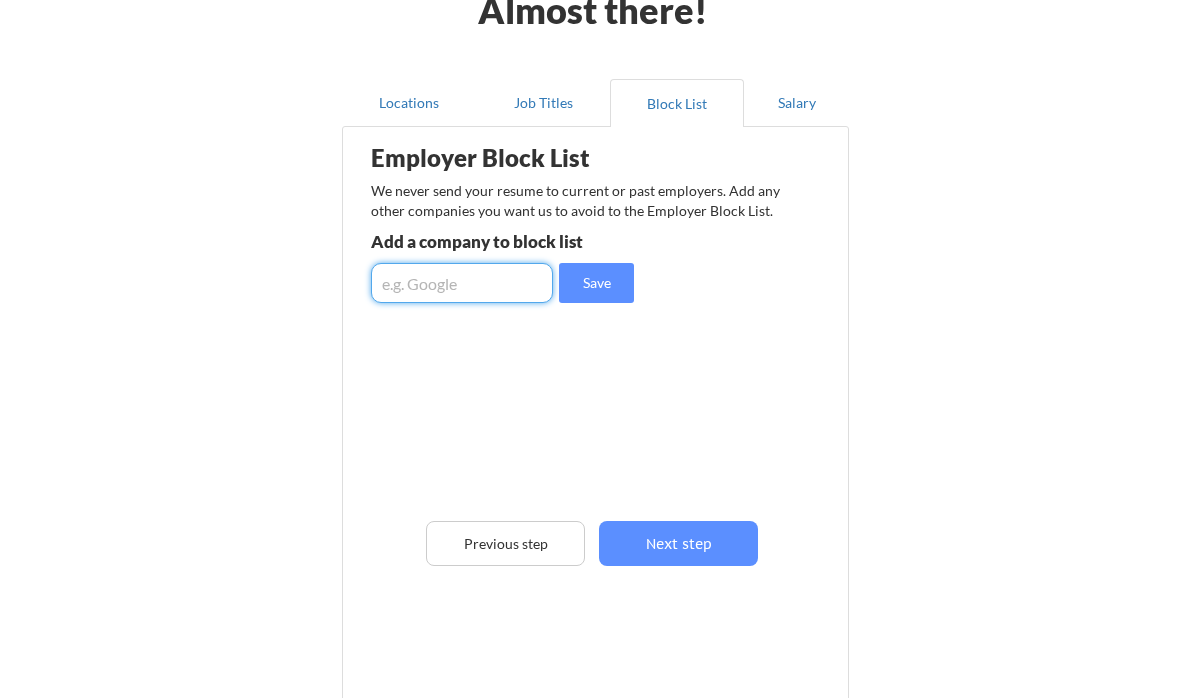 click at bounding box center (462, 283) 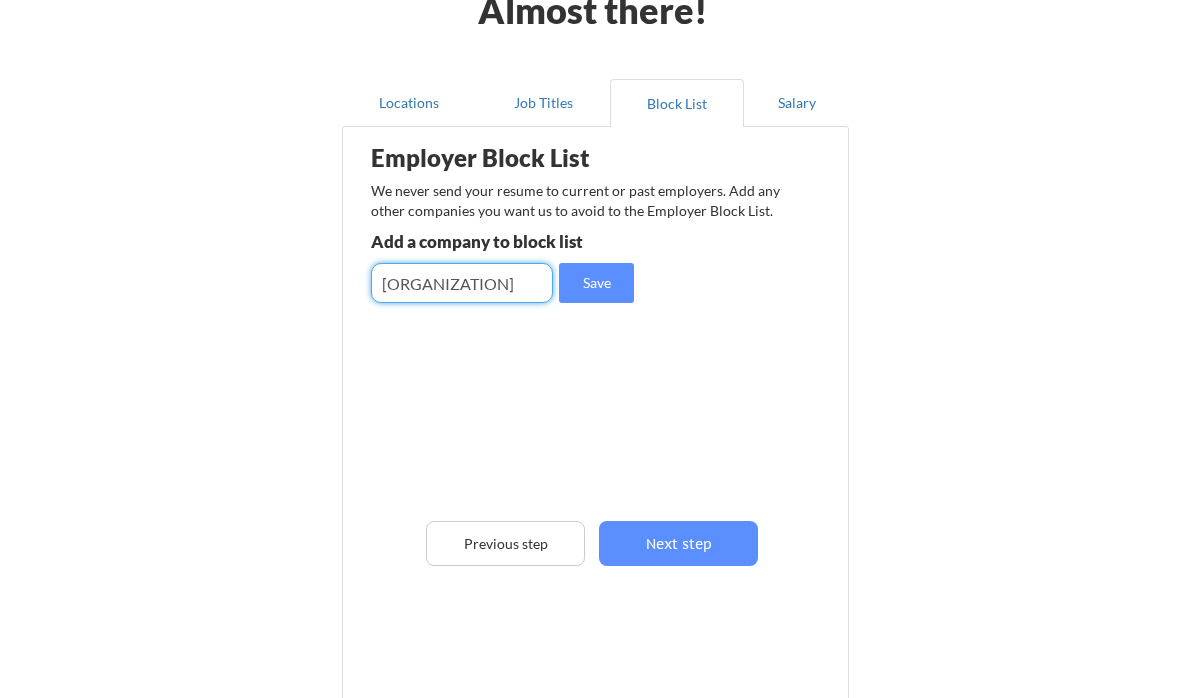 scroll, scrollTop: 0, scrollLeft: 46, axis: horizontal 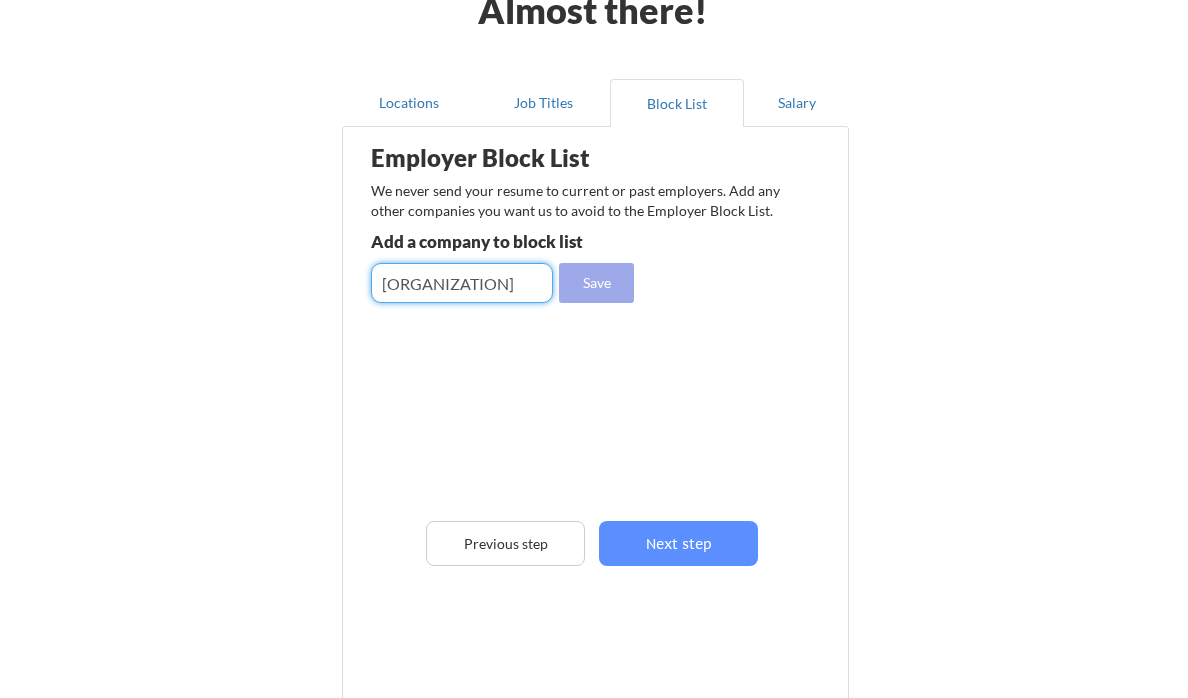 type on "[ORGANIZATION]" 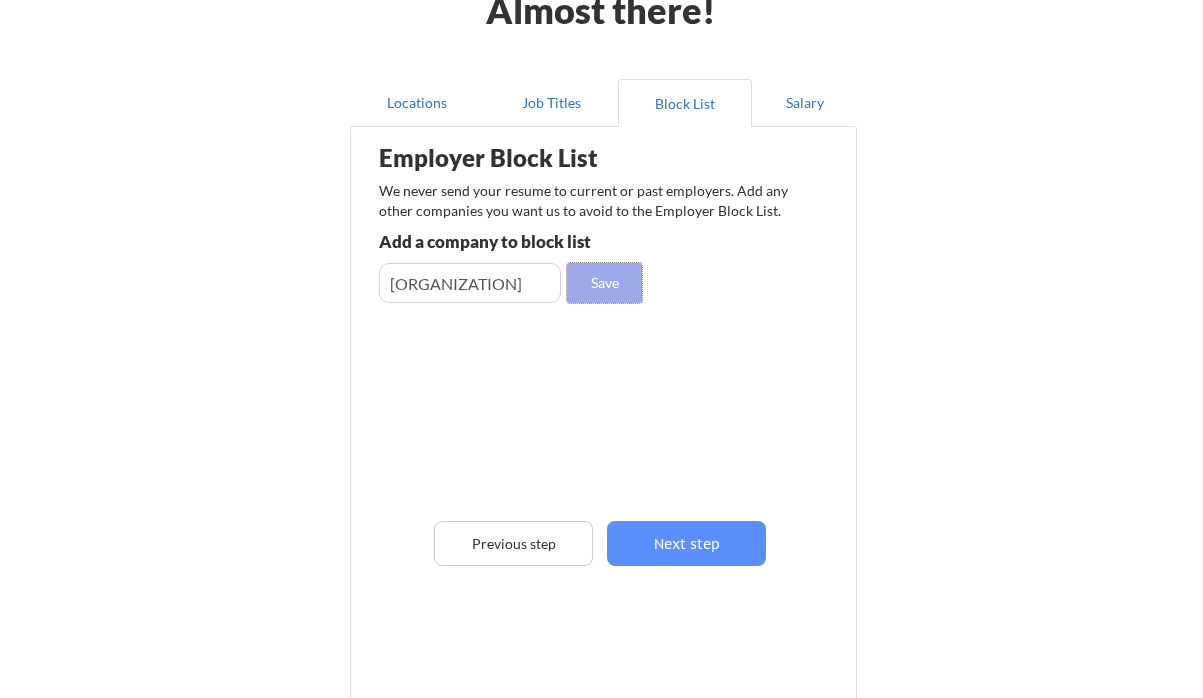 scroll, scrollTop: 0, scrollLeft: 0, axis: both 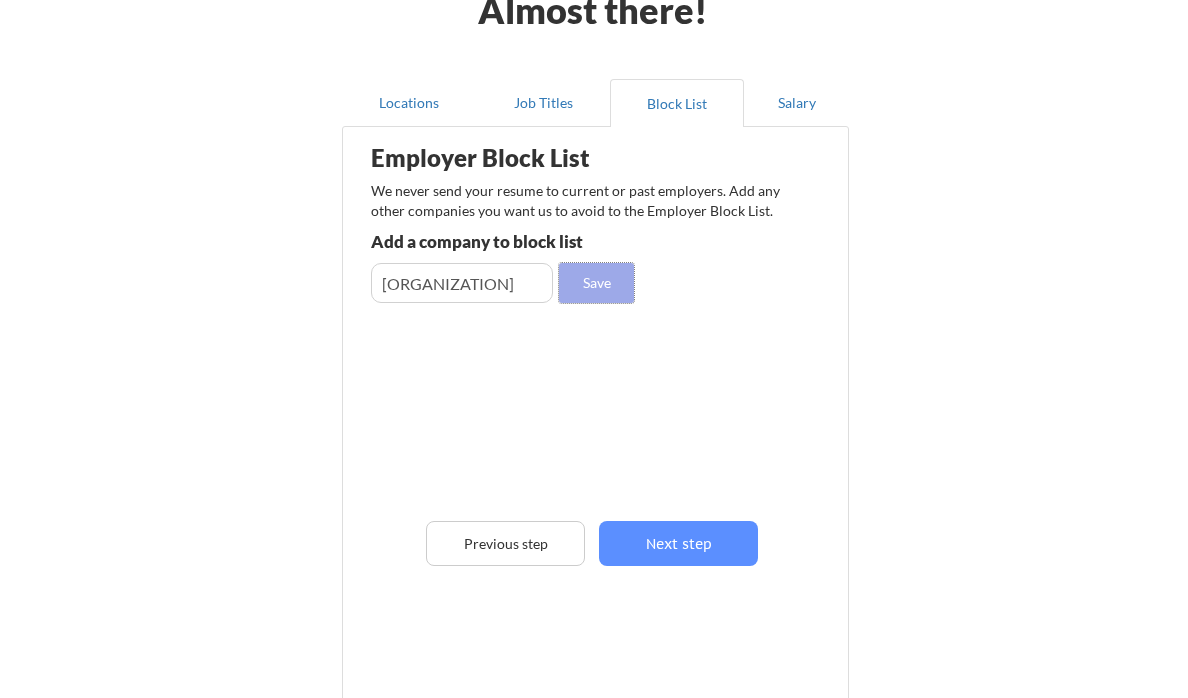 click on "Save" at bounding box center [596, 283] 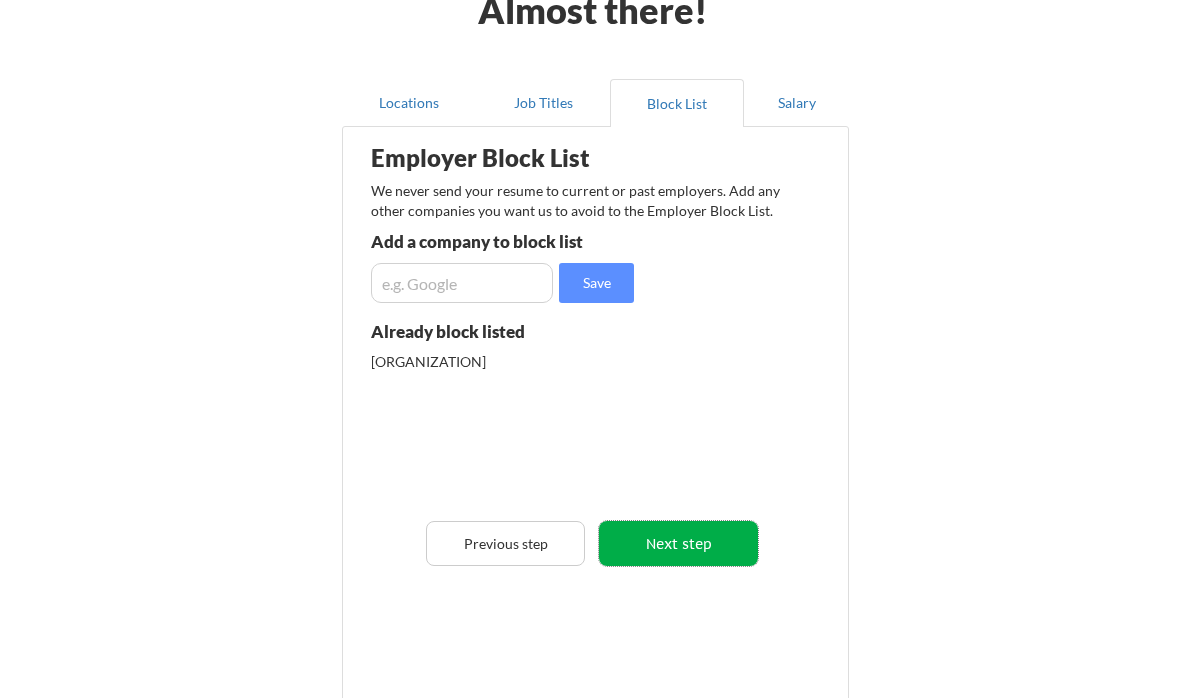 click on "Next step" at bounding box center [678, 543] 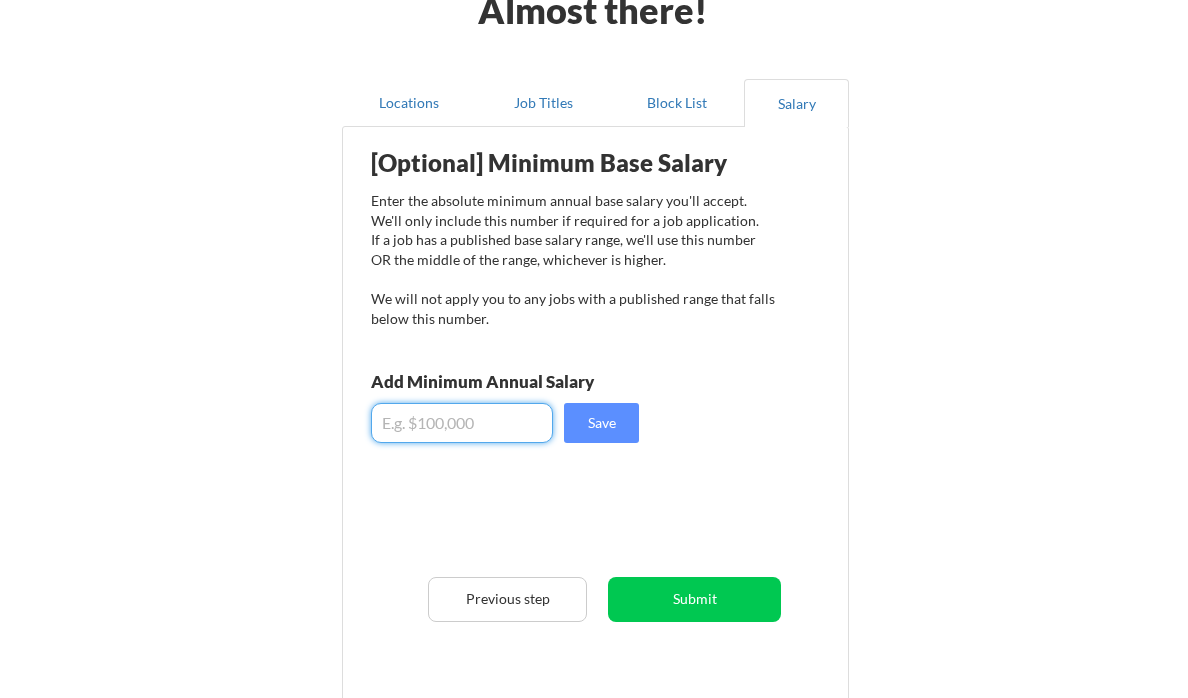 click at bounding box center (462, 423) 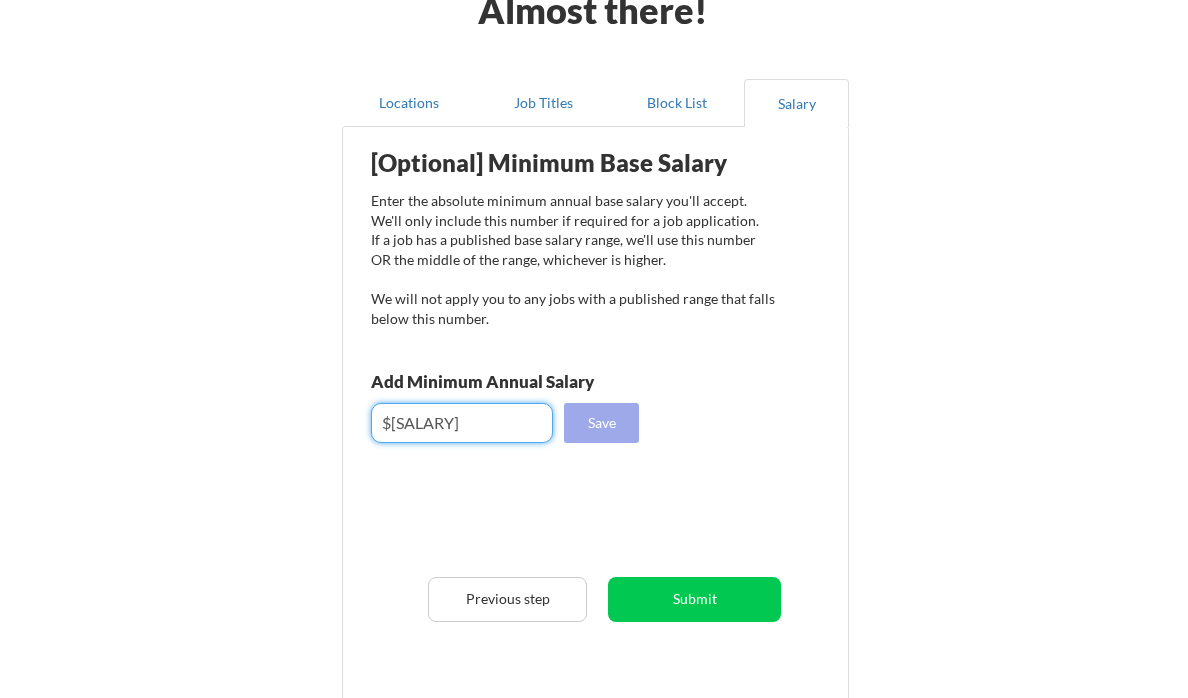 type on "$[SALARY]" 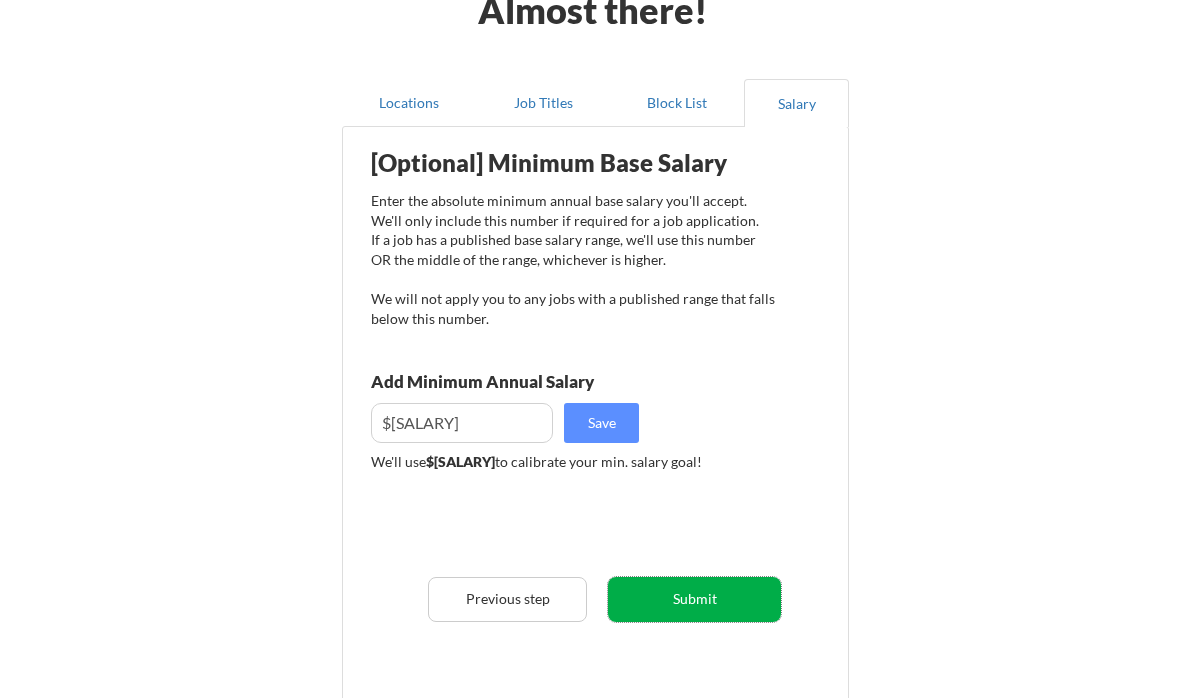 click on "Submit" at bounding box center [694, 599] 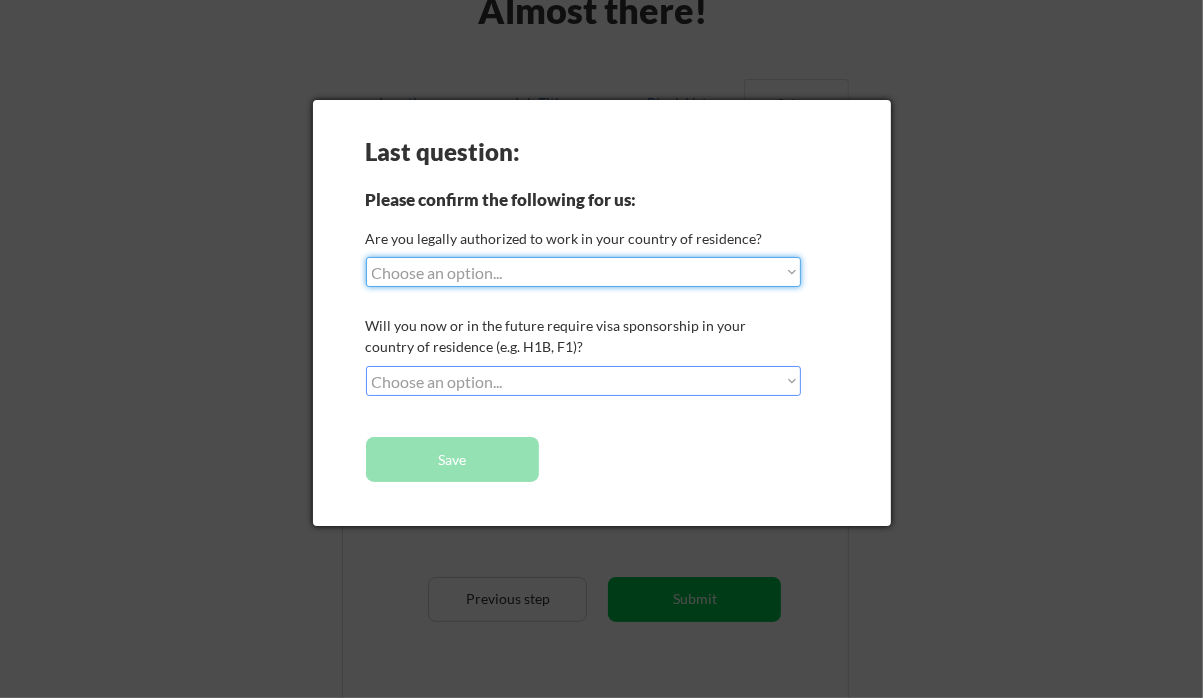 click on "Choose an option... Yes, I am a US Citizen Yes, I am a Canadian Citizen Yes, I am a US Green Card Holder Yes, I am an Other Permanent Resident Yes, I am here on a visa (H1B, OPT, etc.) No, I am not (yet) authorized" at bounding box center (583, 272) 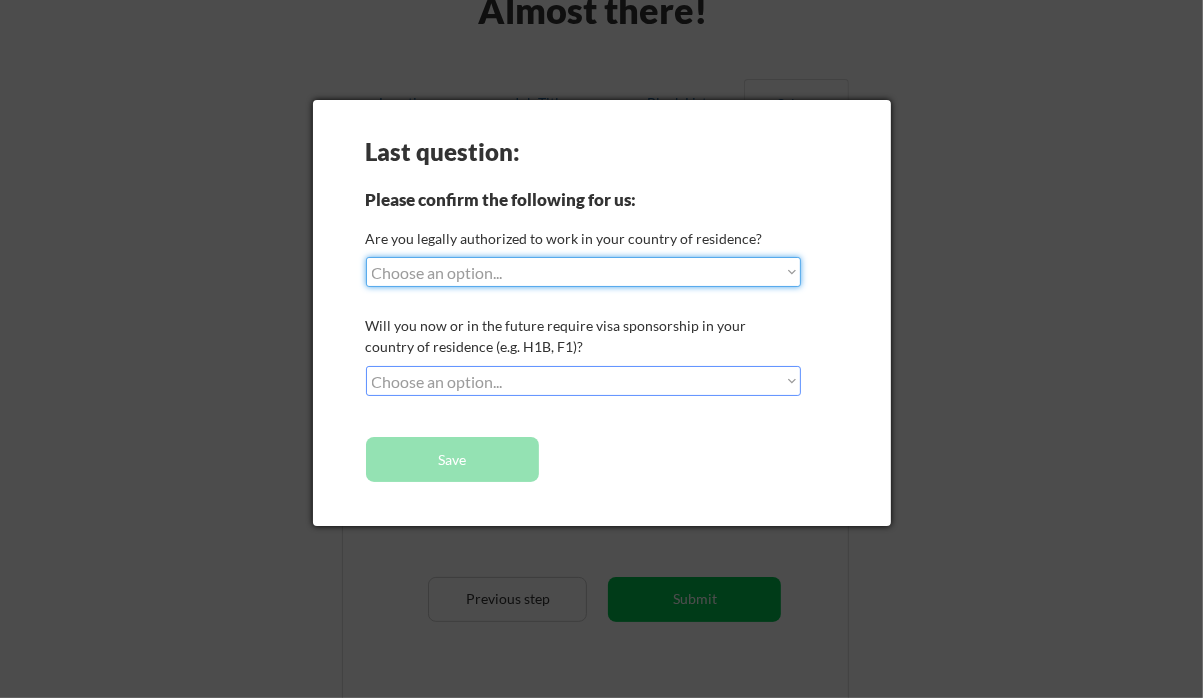 select on ""yes__i_am_a_us_green_card_holder"" 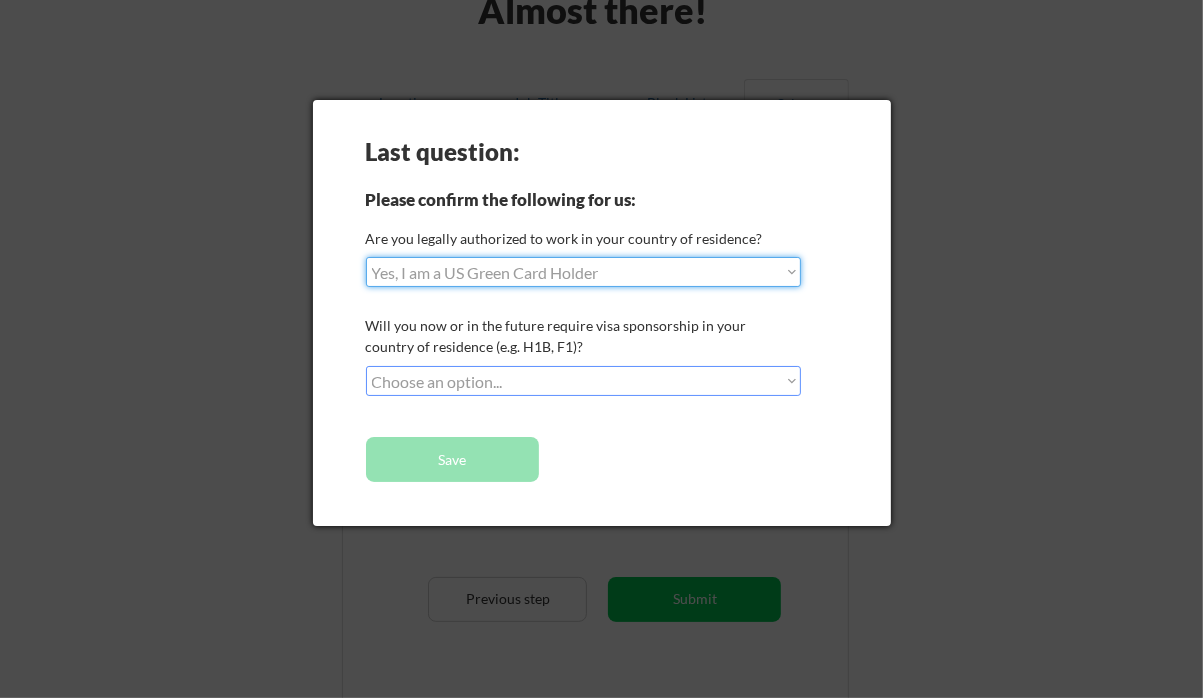 click on "Choose an option... Yes, I am a US Citizen Yes, I am a Canadian Citizen Yes, I am a US Green Card Holder Yes, I am an Other Permanent Resident Yes, I am here on a visa (H1B, OPT, etc.) No, I am not (yet) authorized" at bounding box center (583, 272) 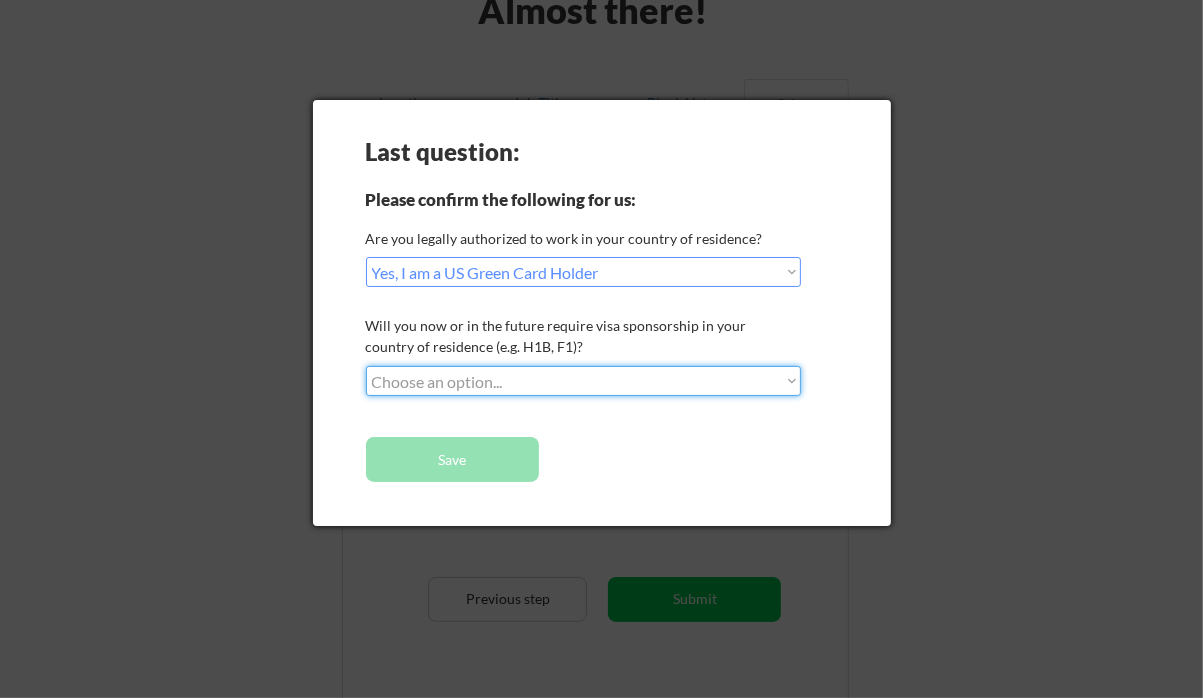 click on "Choose an option... No, I will not need sponsorship Yes, I will need sponsorship" at bounding box center (583, 381) 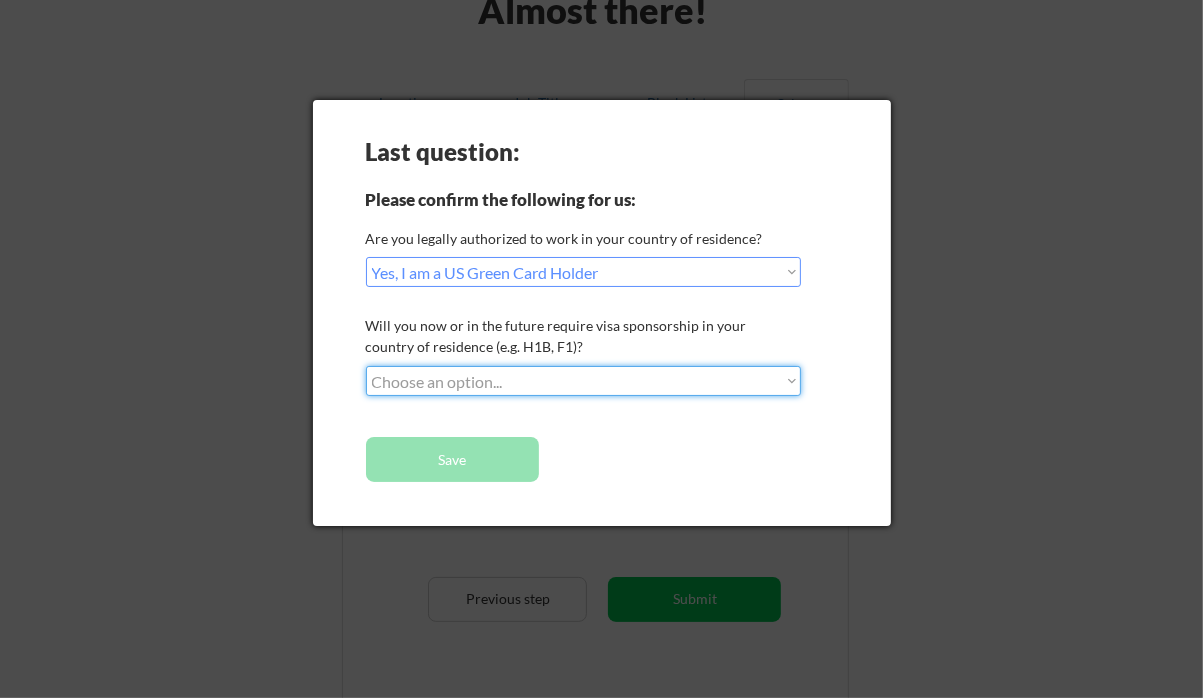 select on ""no__i_will_not_need_sponsorship"" 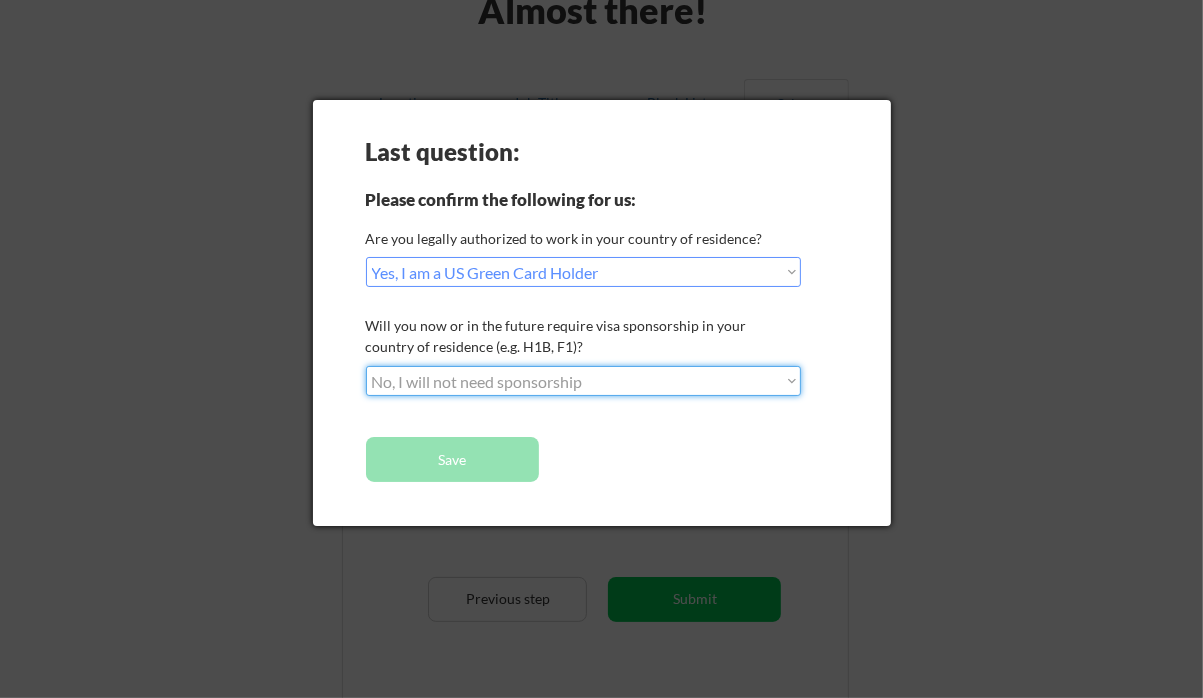 click on "Choose an option... No, I will not need sponsorship Yes, I will need sponsorship" at bounding box center [583, 381] 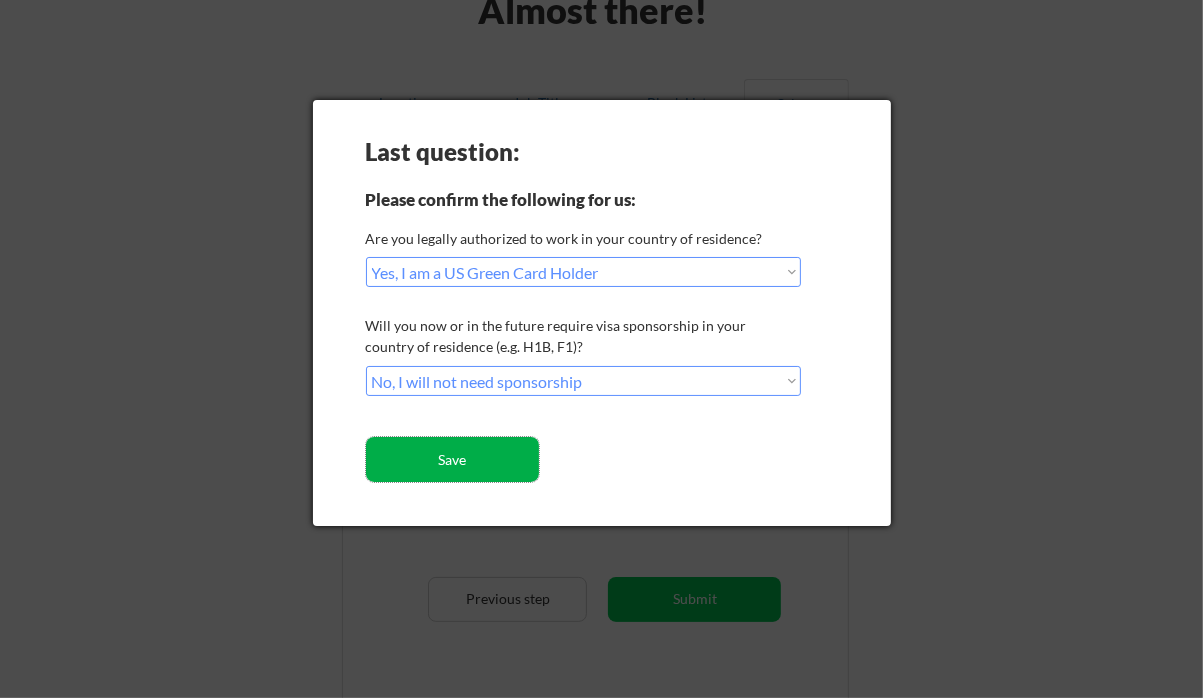 click on "Save" at bounding box center (452, 459) 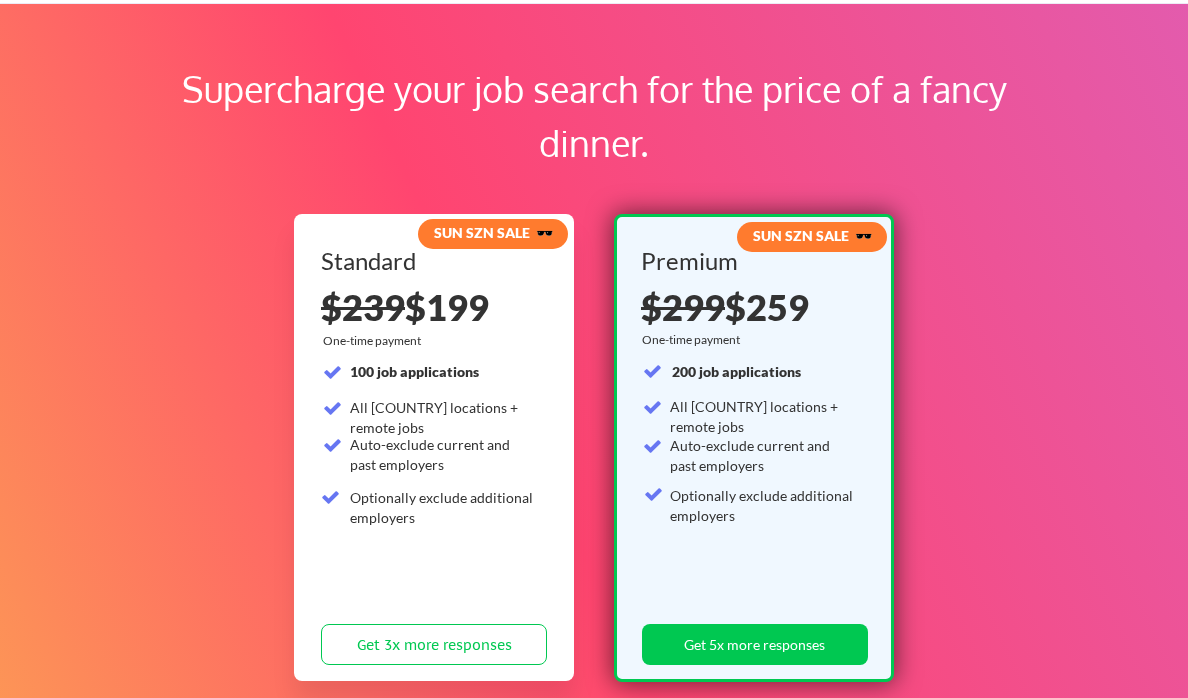 scroll, scrollTop: 300, scrollLeft: 0, axis: vertical 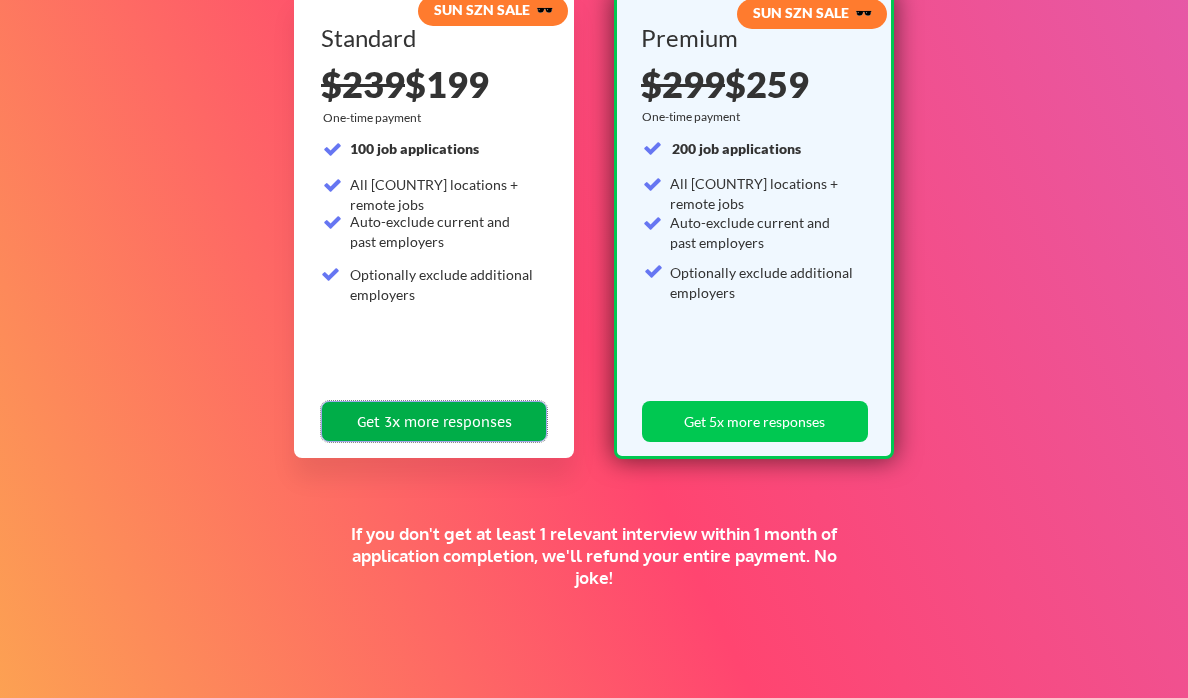 click on "Get 3x more responses" at bounding box center (434, 421) 